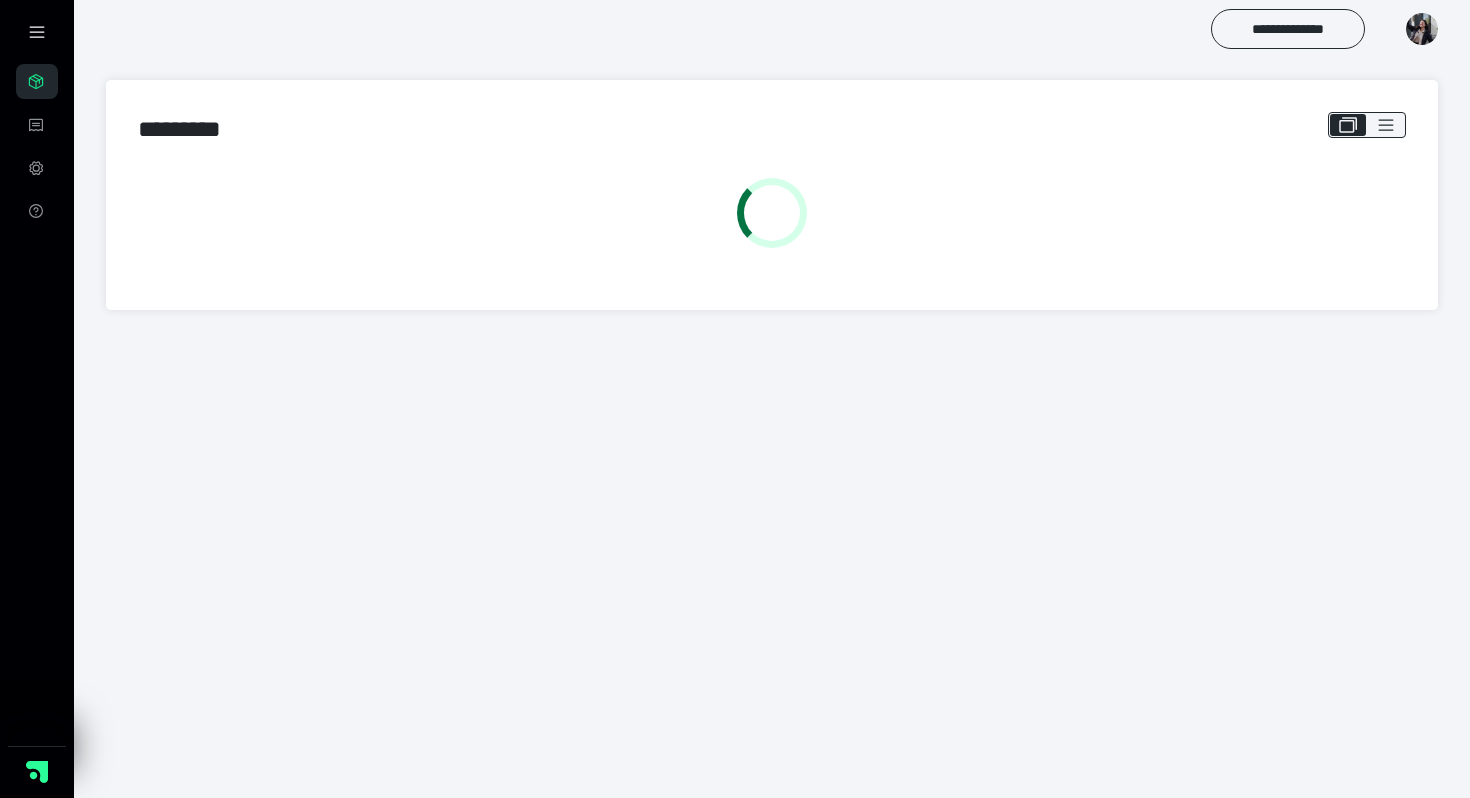 scroll, scrollTop: 0, scrollLeft: 0, axis: both 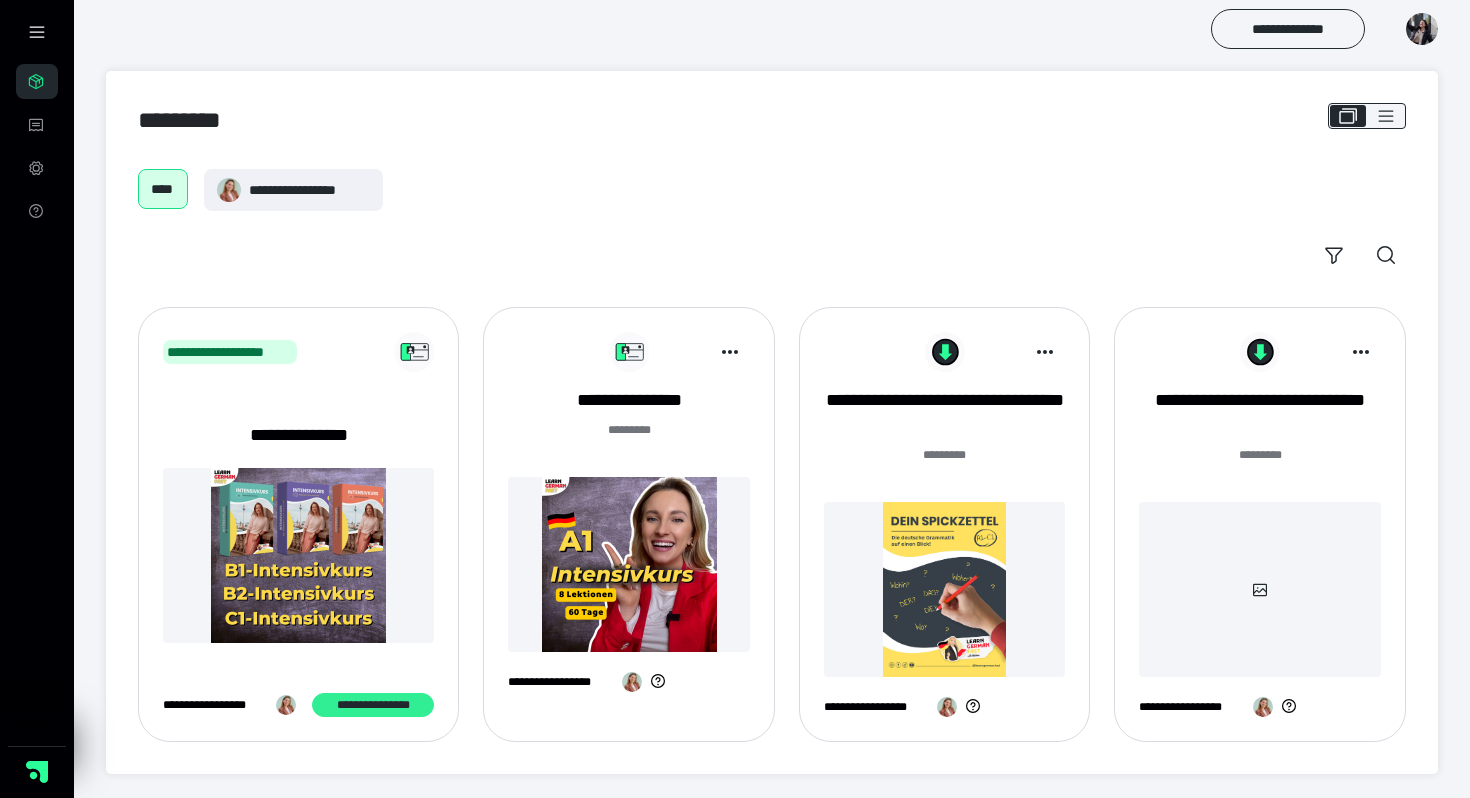 click on "**********" at bounding box center [373, 705] 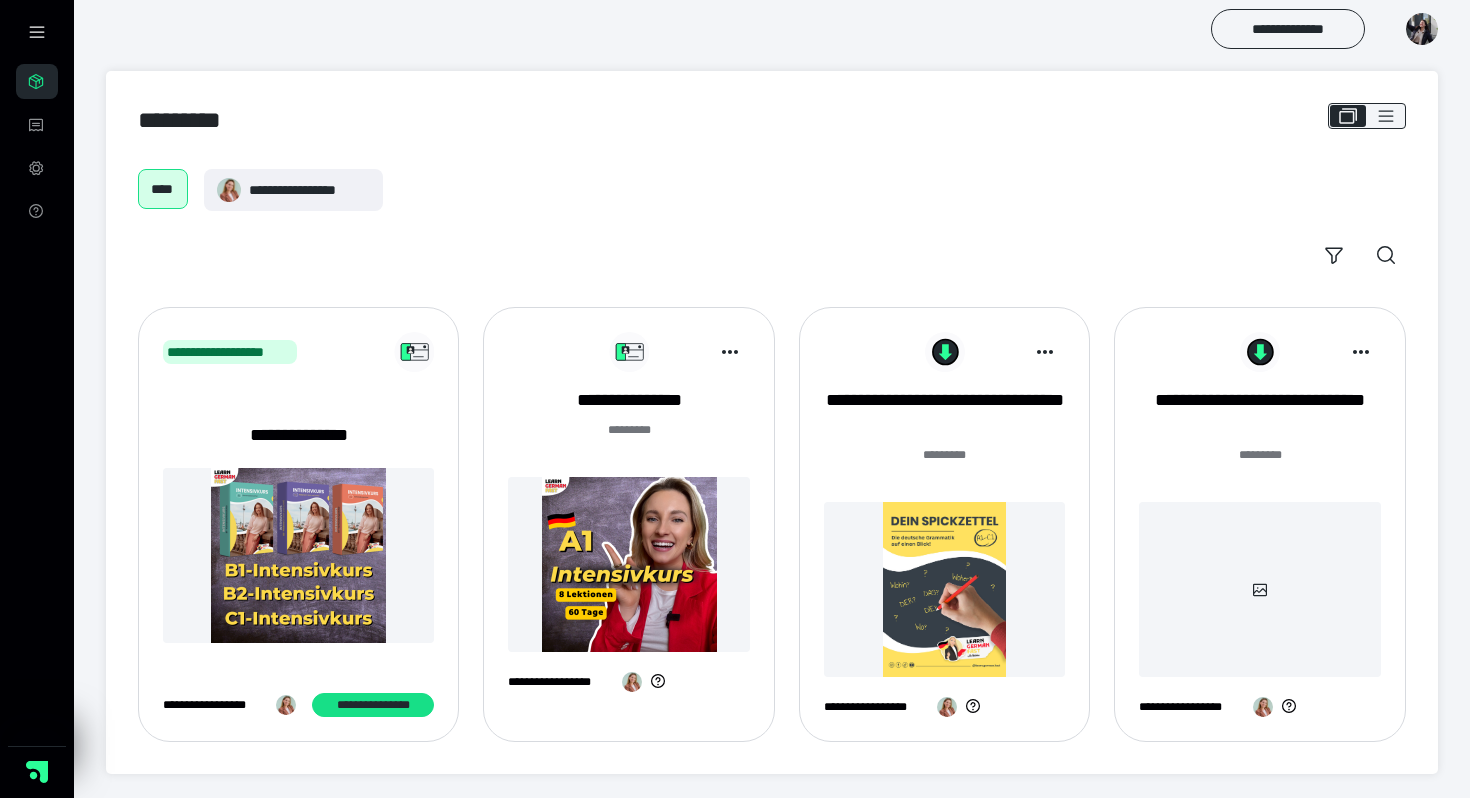 click at bounding box center [629, 564] 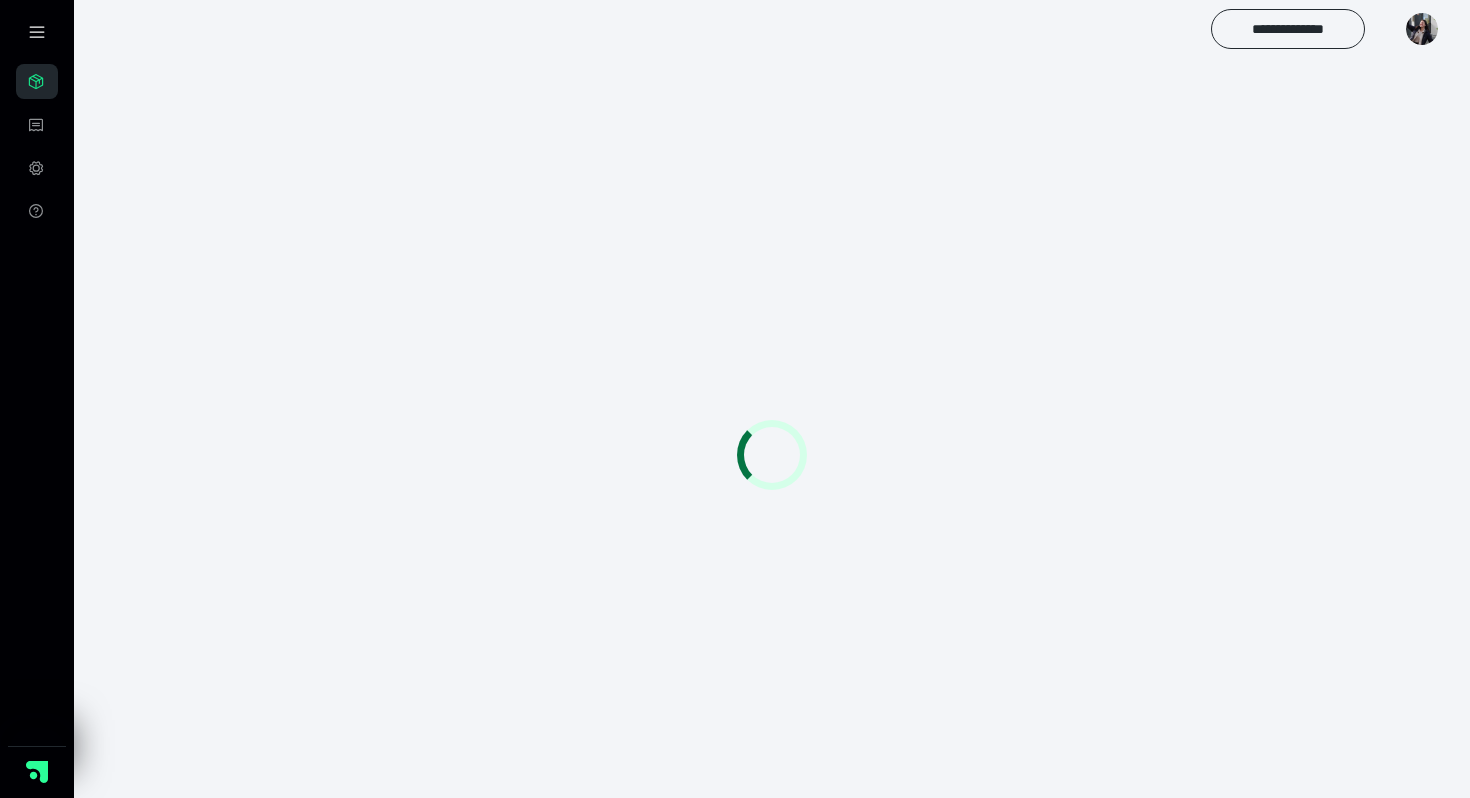 scroll, scrollTop: 0, scrollLeft: 0, axis: both 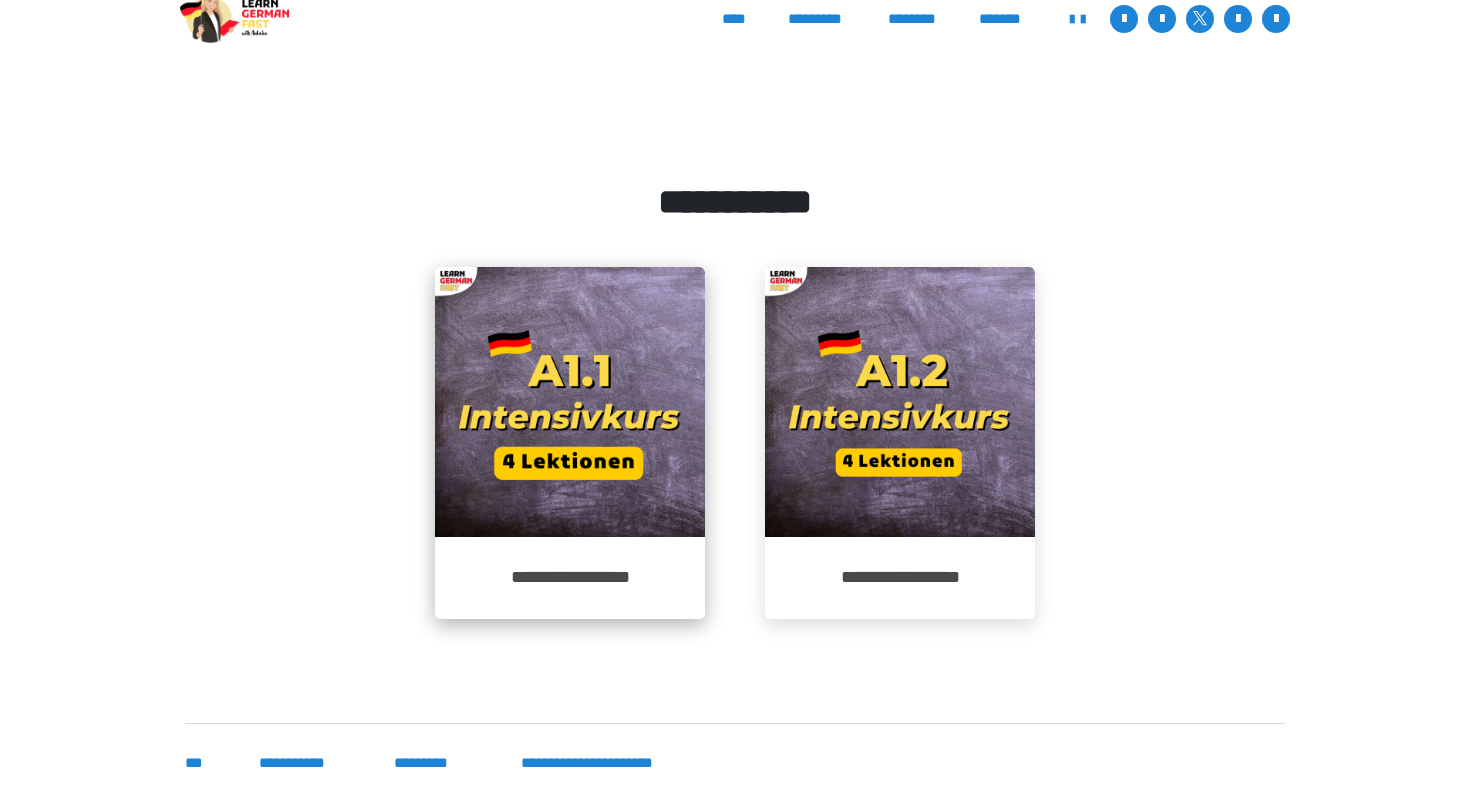 click at bounding box center (570, 402) 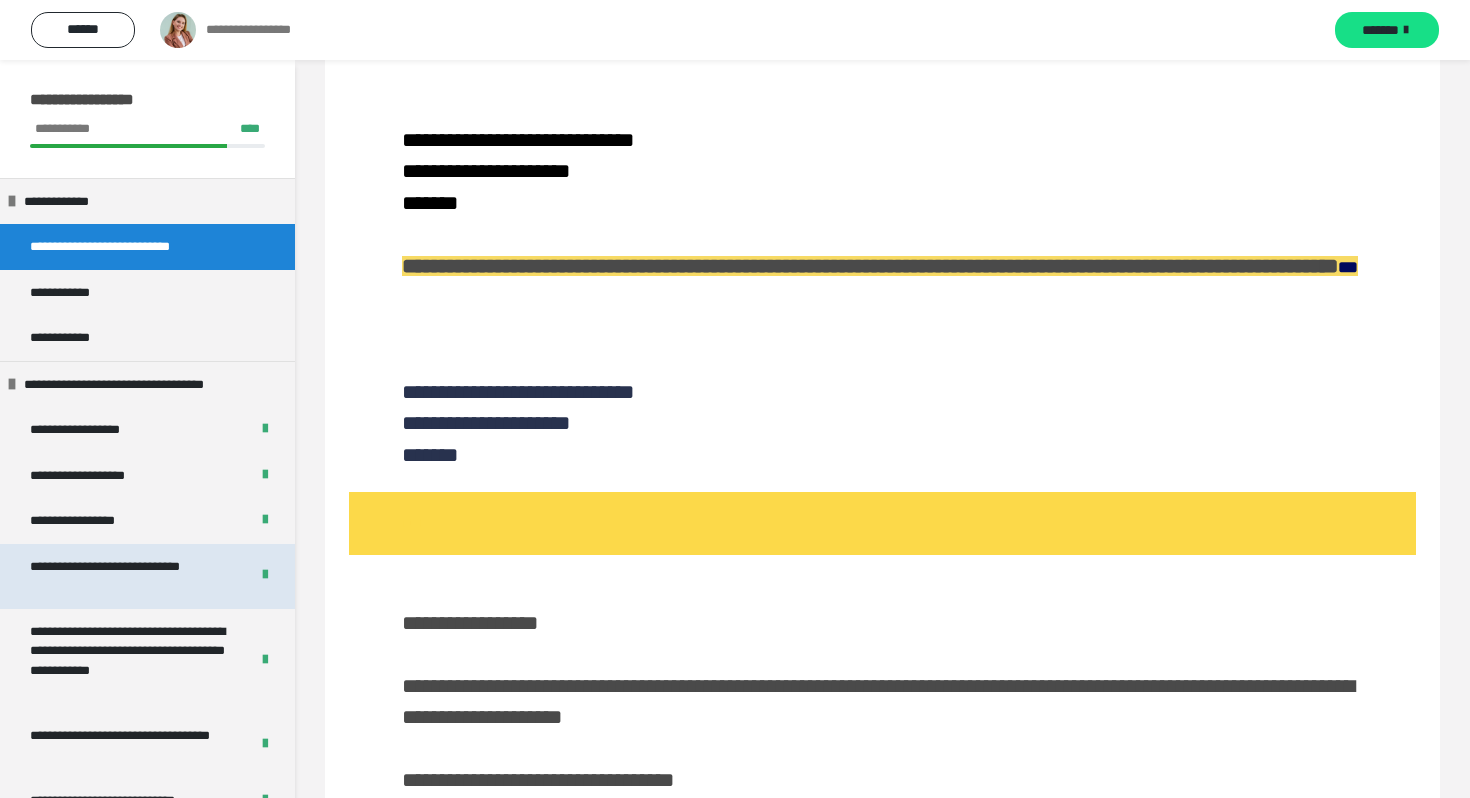scroll, scrollTop: 693, scrollLeft: 0, axis: vertical 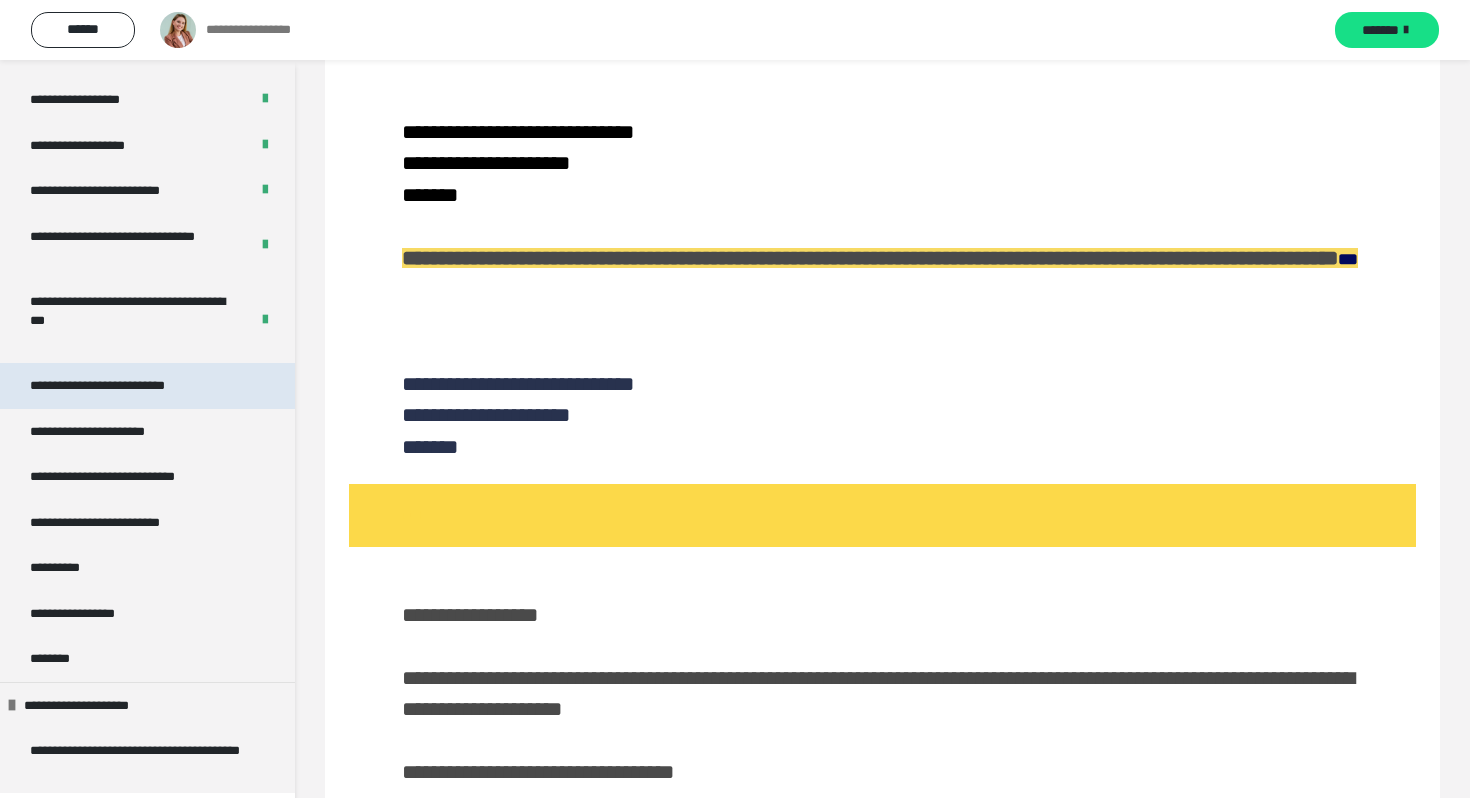 click on "**********" at bounding box center [122, 386] 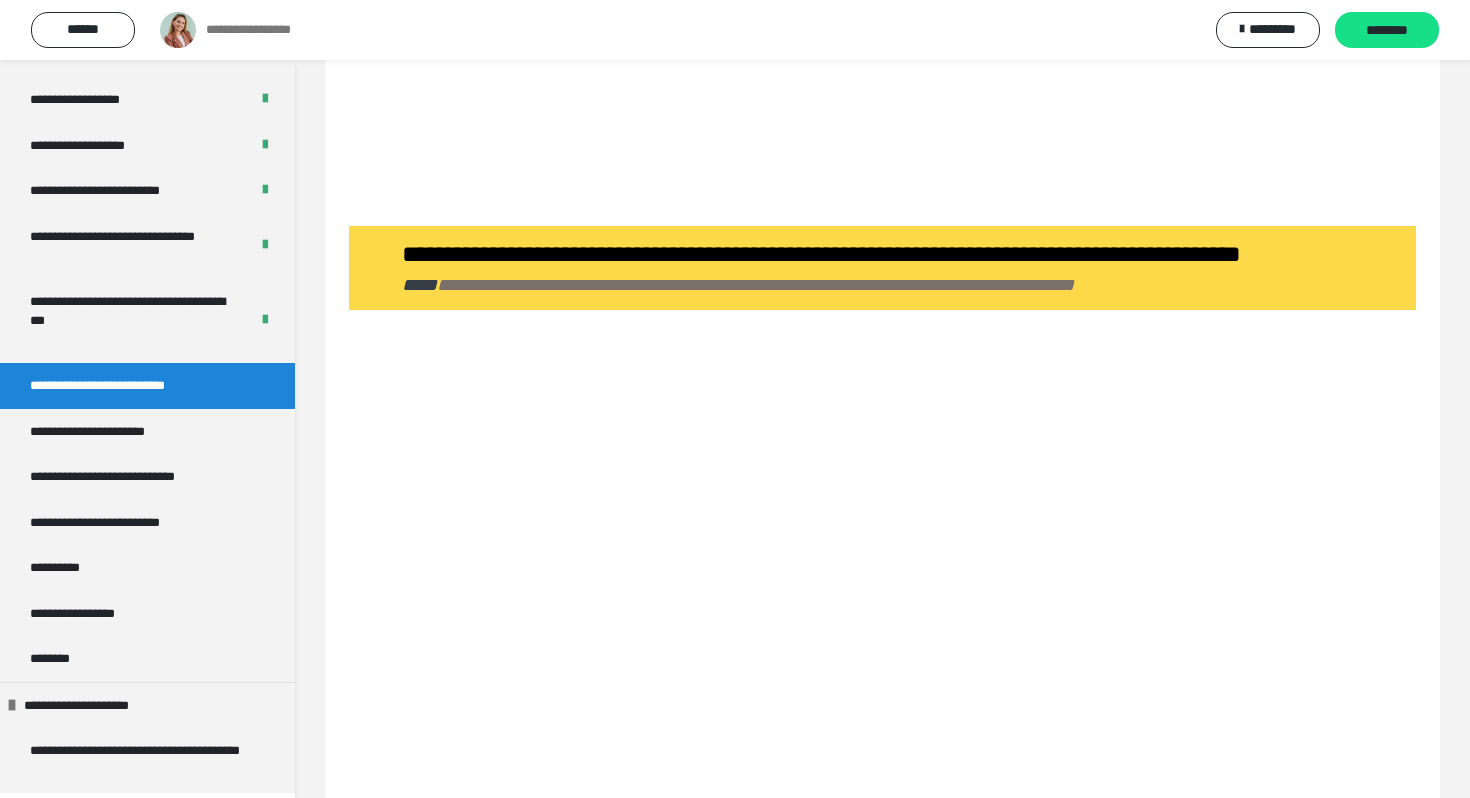scroll, scrollTop: 2500, scrollLeft: 0, axis: vertical 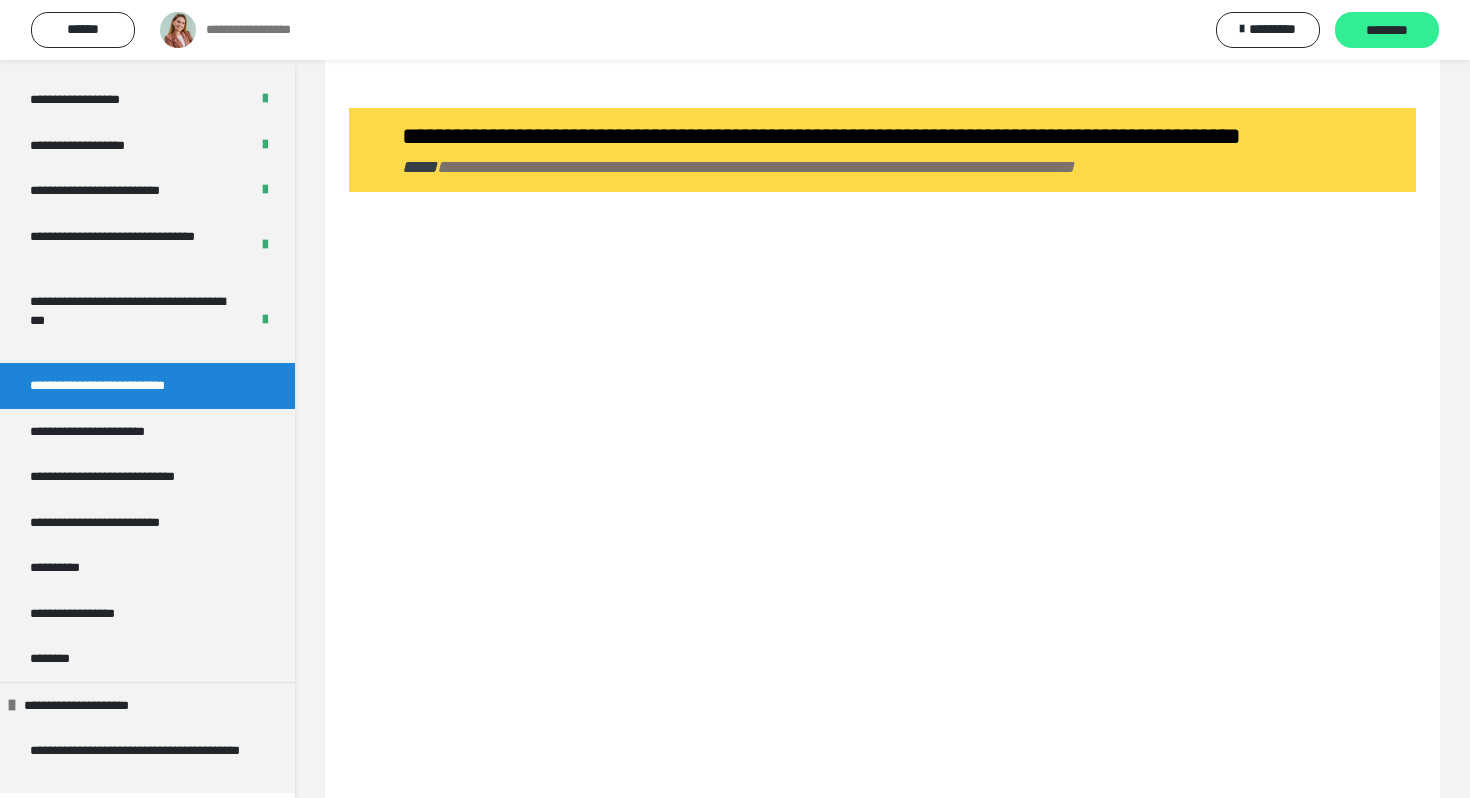 click on "********" at bounding box center (1387, 30) 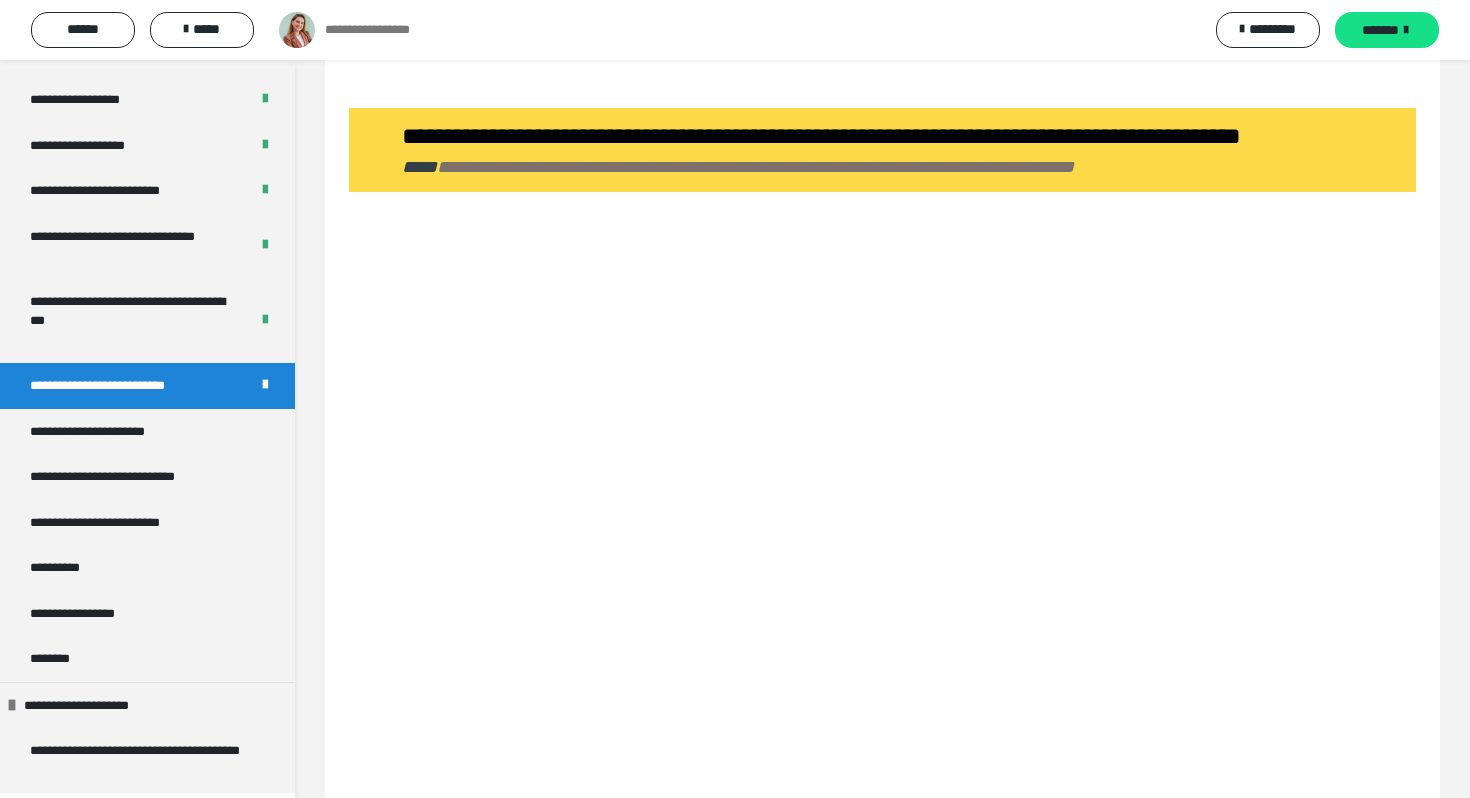 click on "*******" at bounding box center (1387, 30) 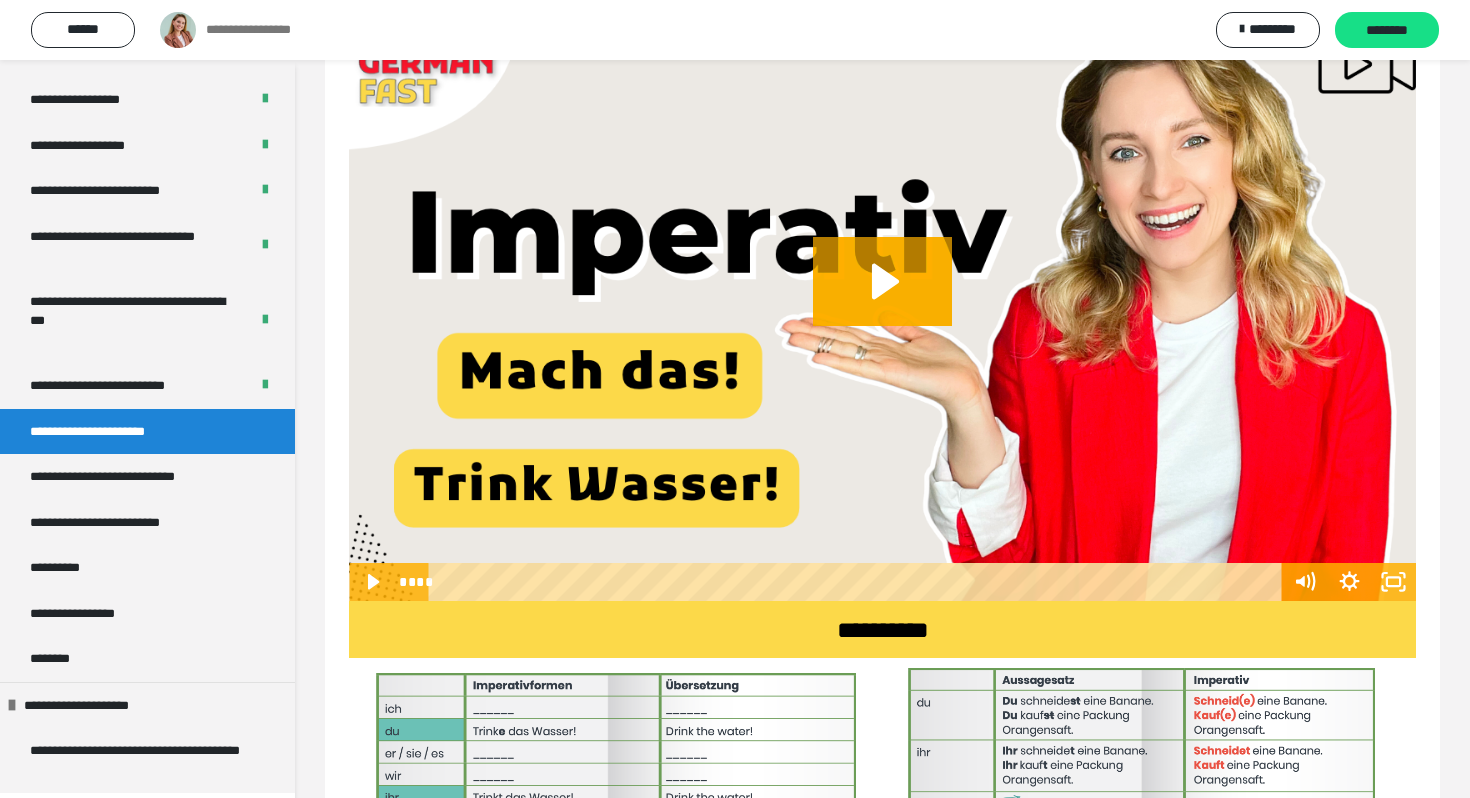 scroll, scrollTop: 249, scrollLeft: 0, axis: vertical 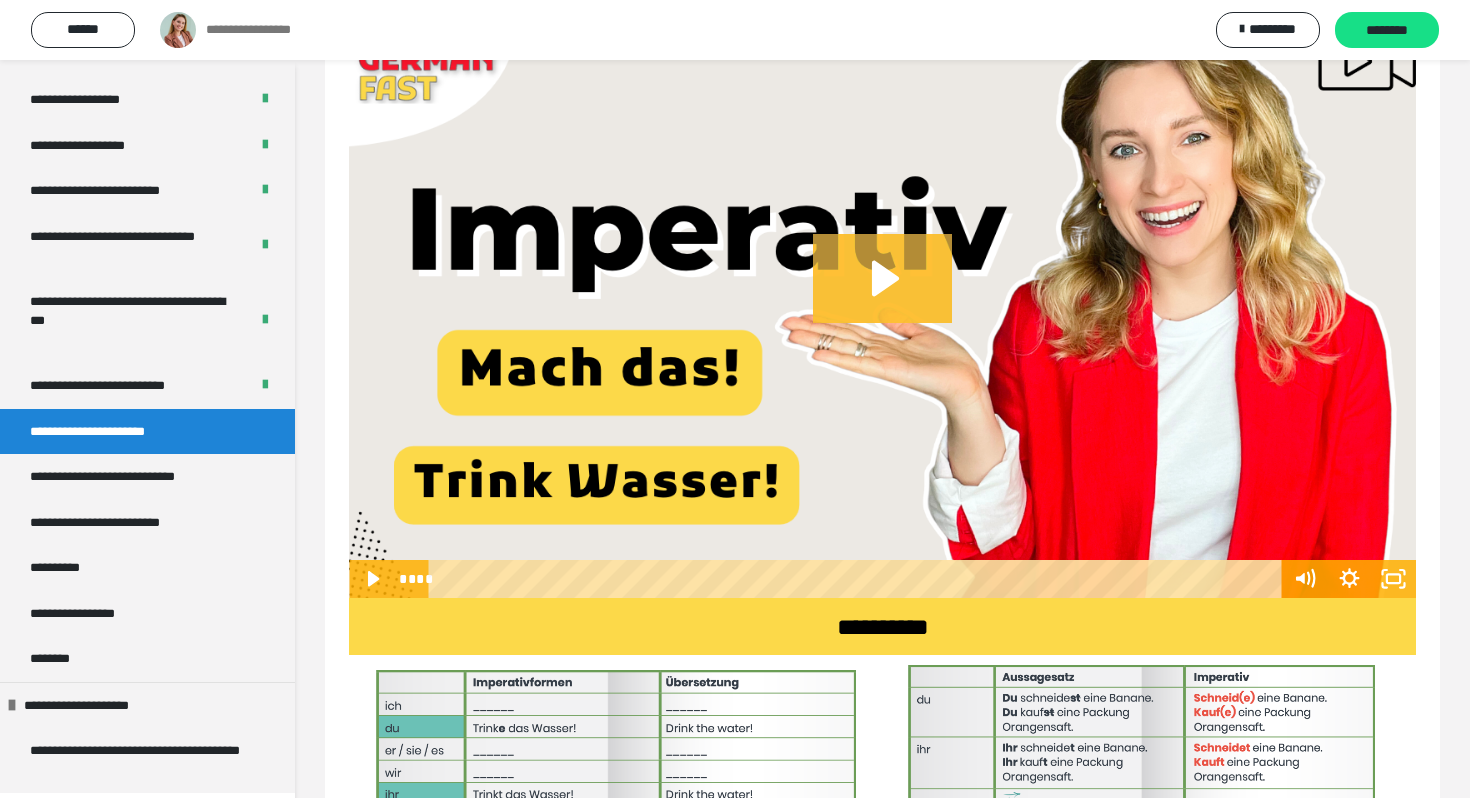 click 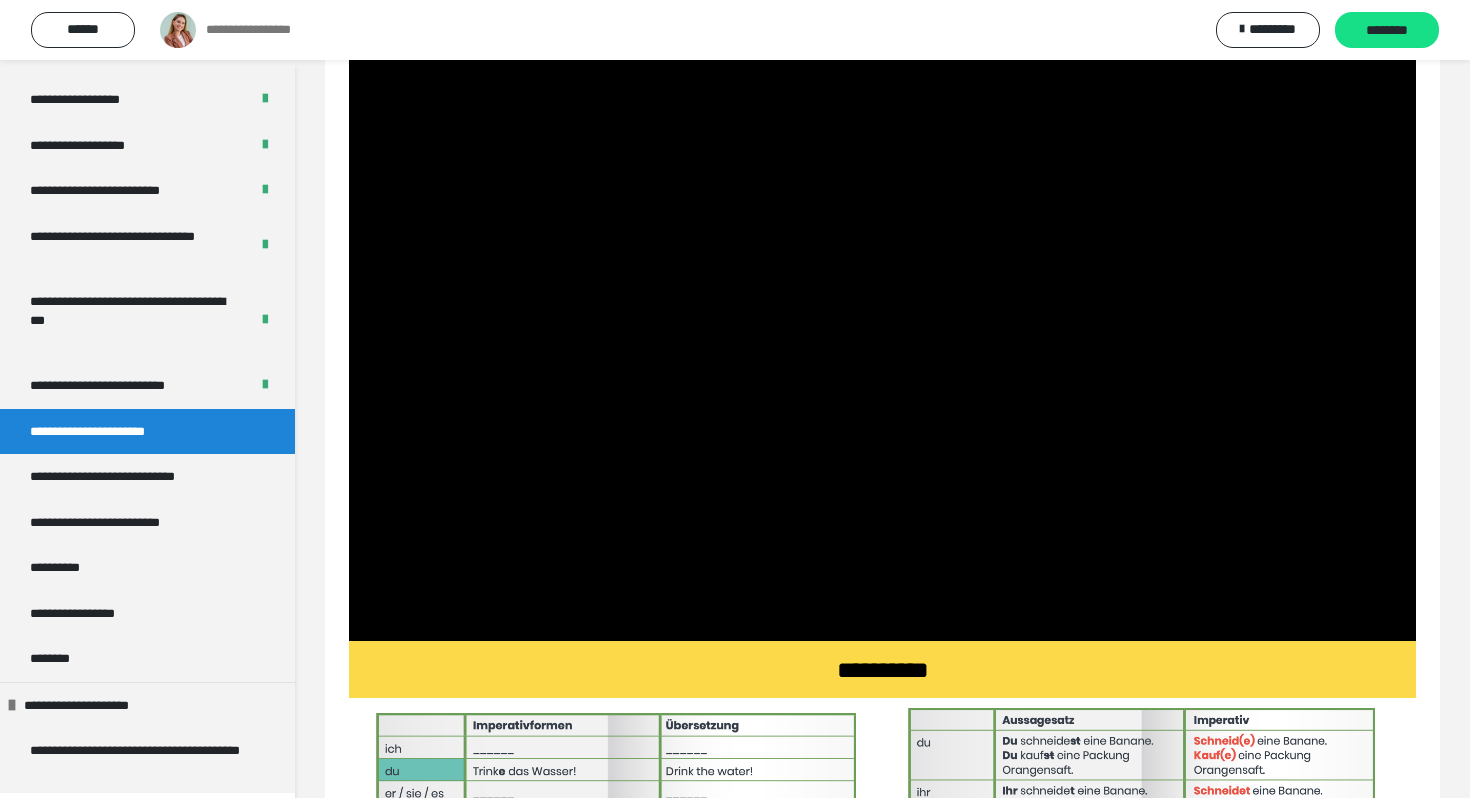 scroll, scrollTop: 202, scrollLeft: 0, axis: vertical 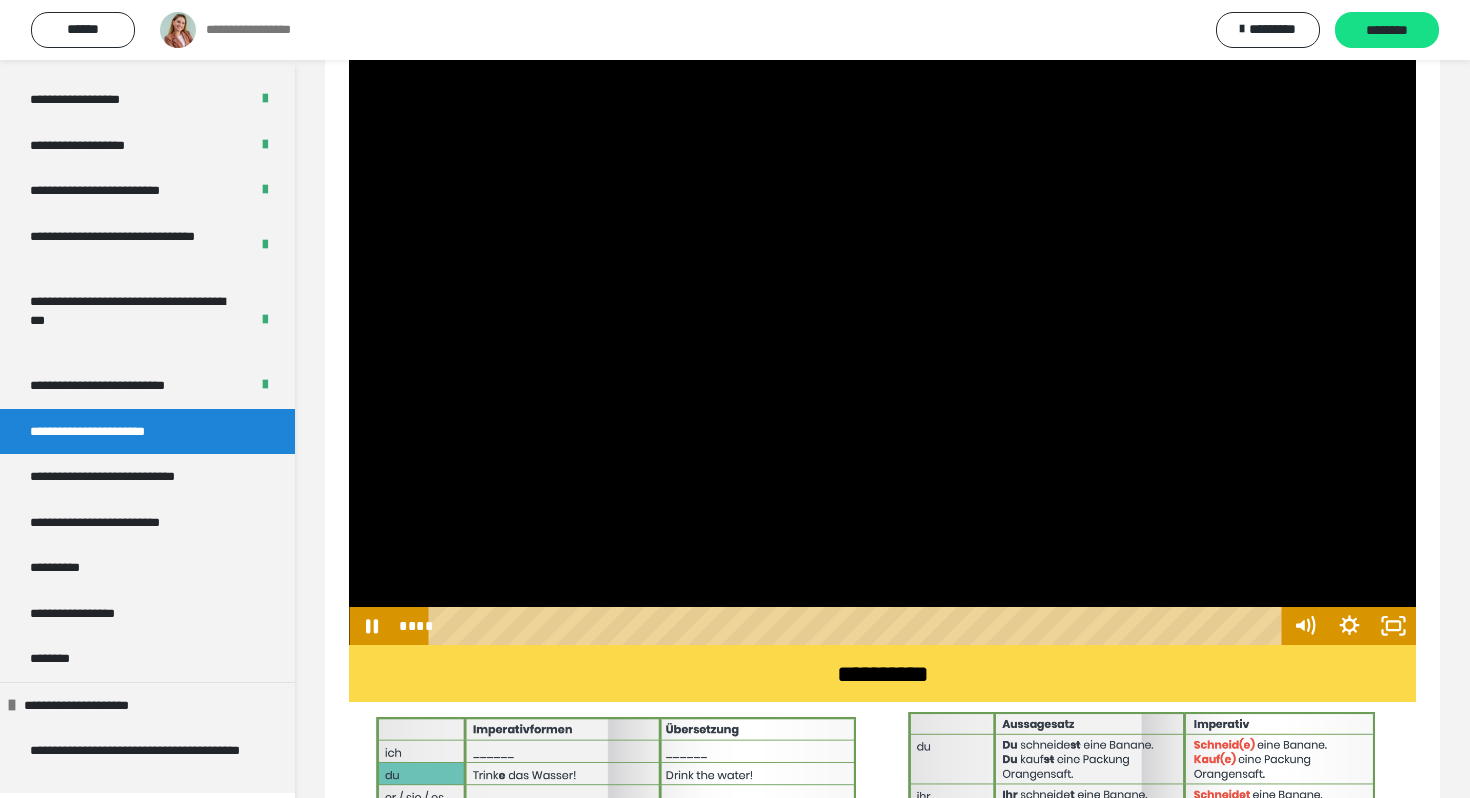 click at bounding box center (882, 345) 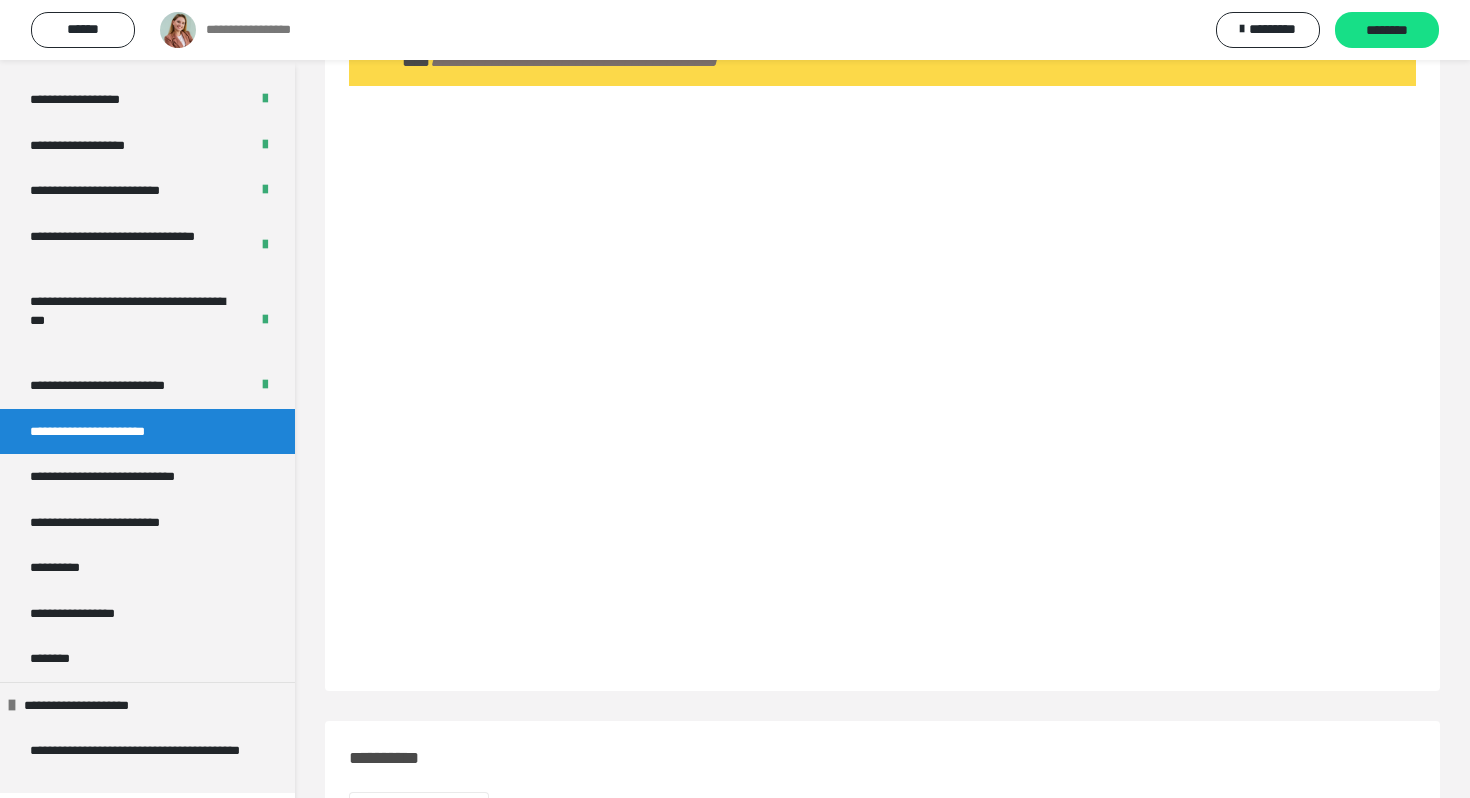 scroll, scrollTop: 2204, scrollLeft: 0, axis: vertical 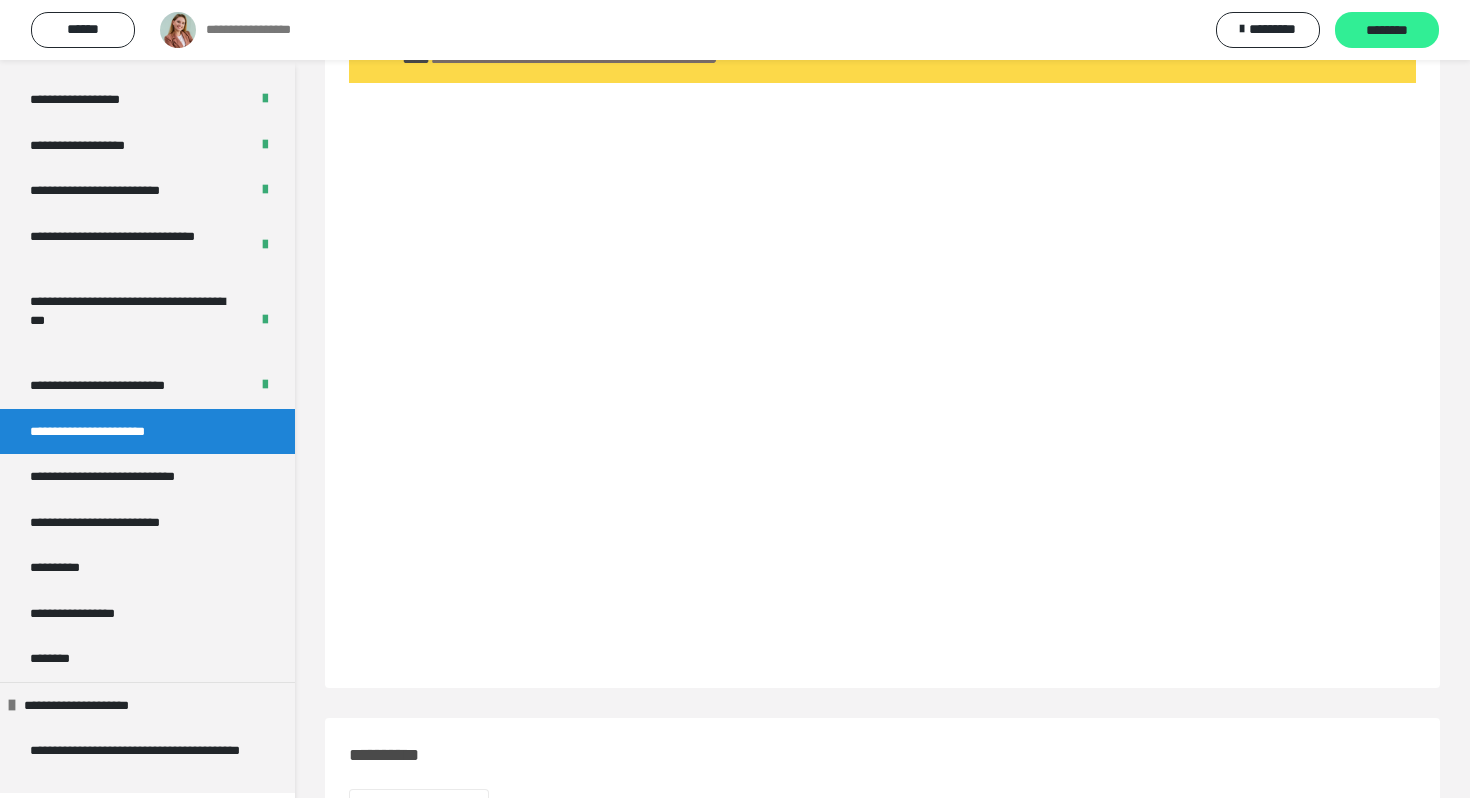 click on "********" at bounding box center (1387, 31) 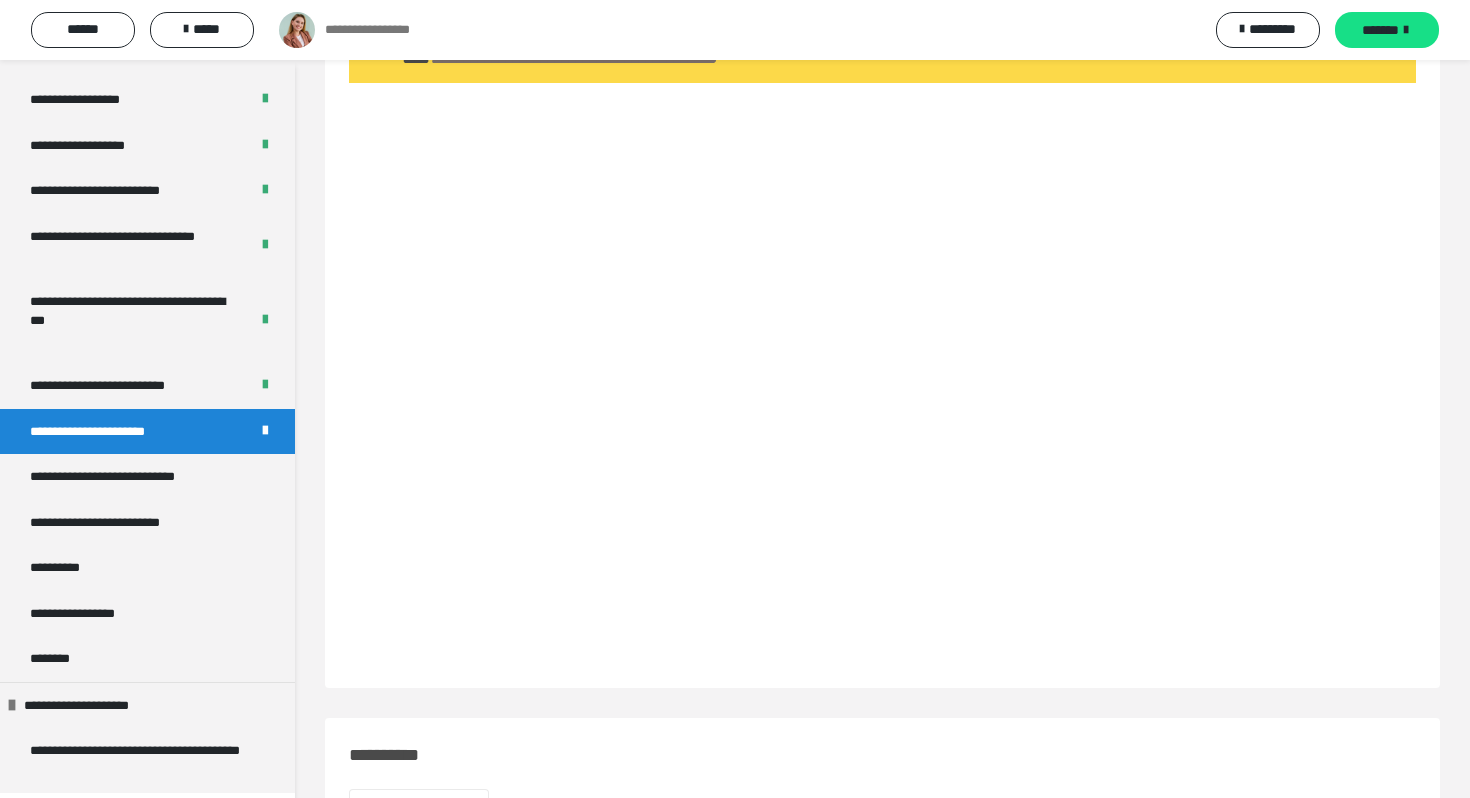 click on "*******" at bounding box center [1387, 30] 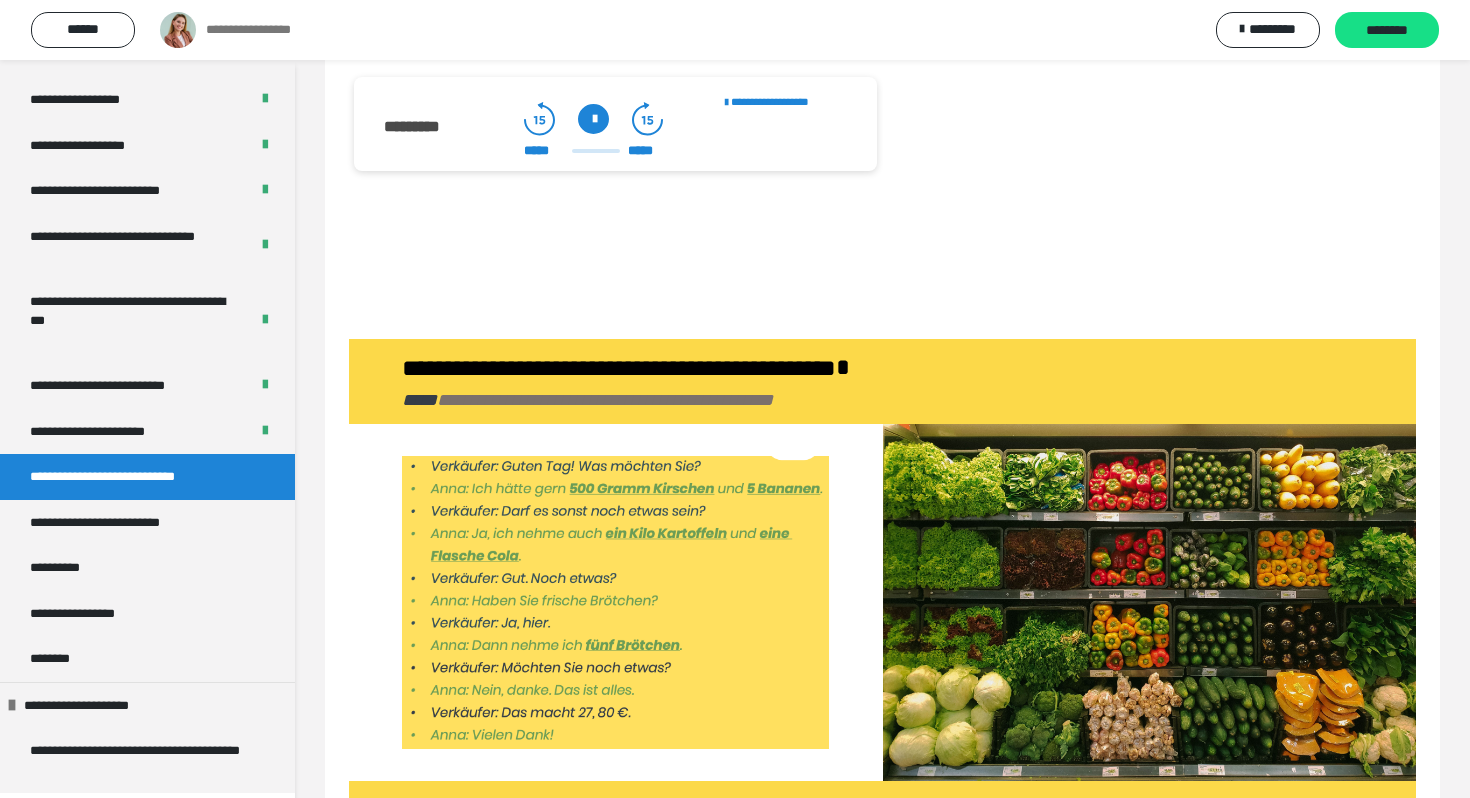 scroll, scrollTop: 2549, scrollLeft: 0, axis: vertical 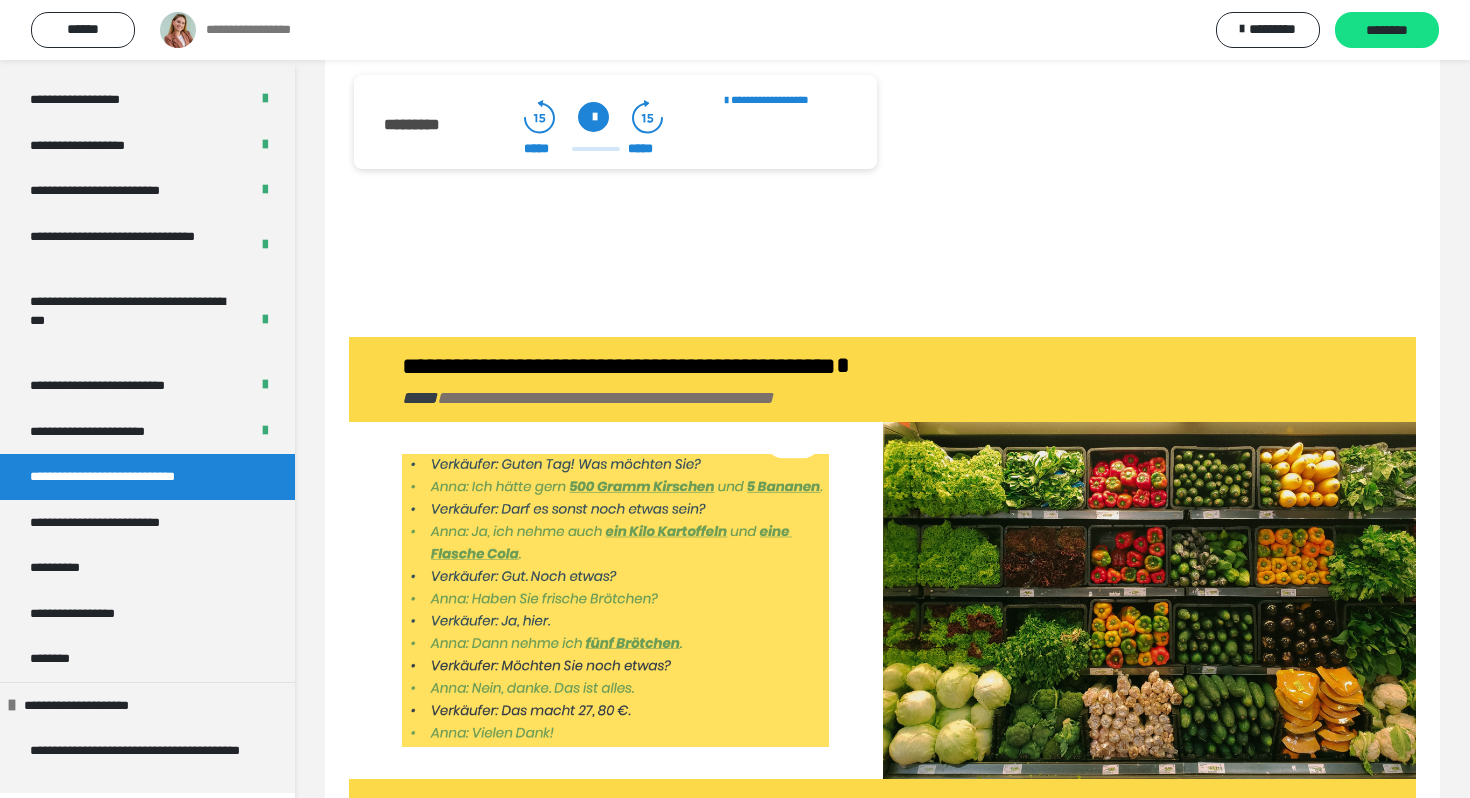 click at bounding box center [593, 117] 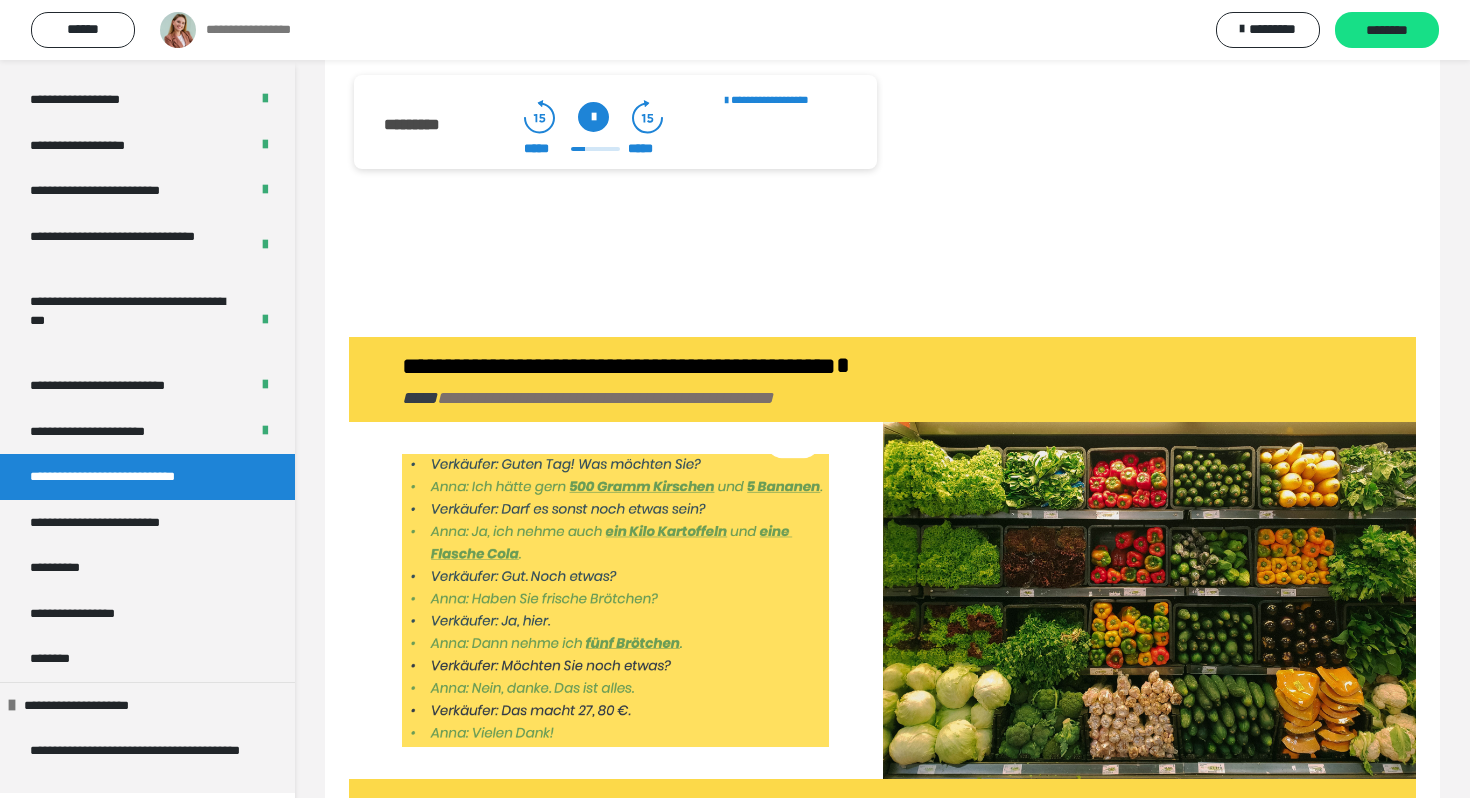 click at bounding box center (593, 117) 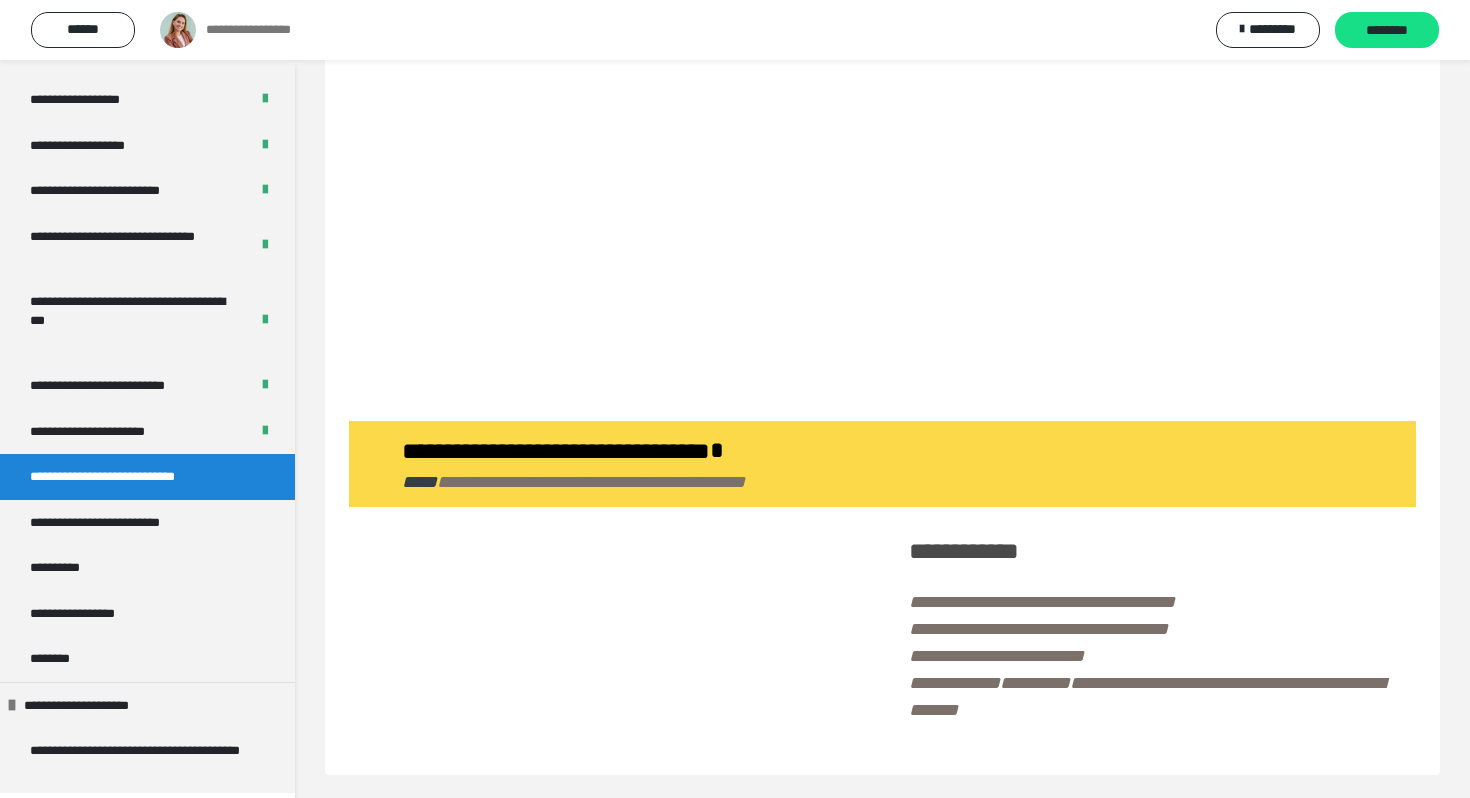 scroll, scrollTop: 3872, scrollLeft: 0, axis: vertical 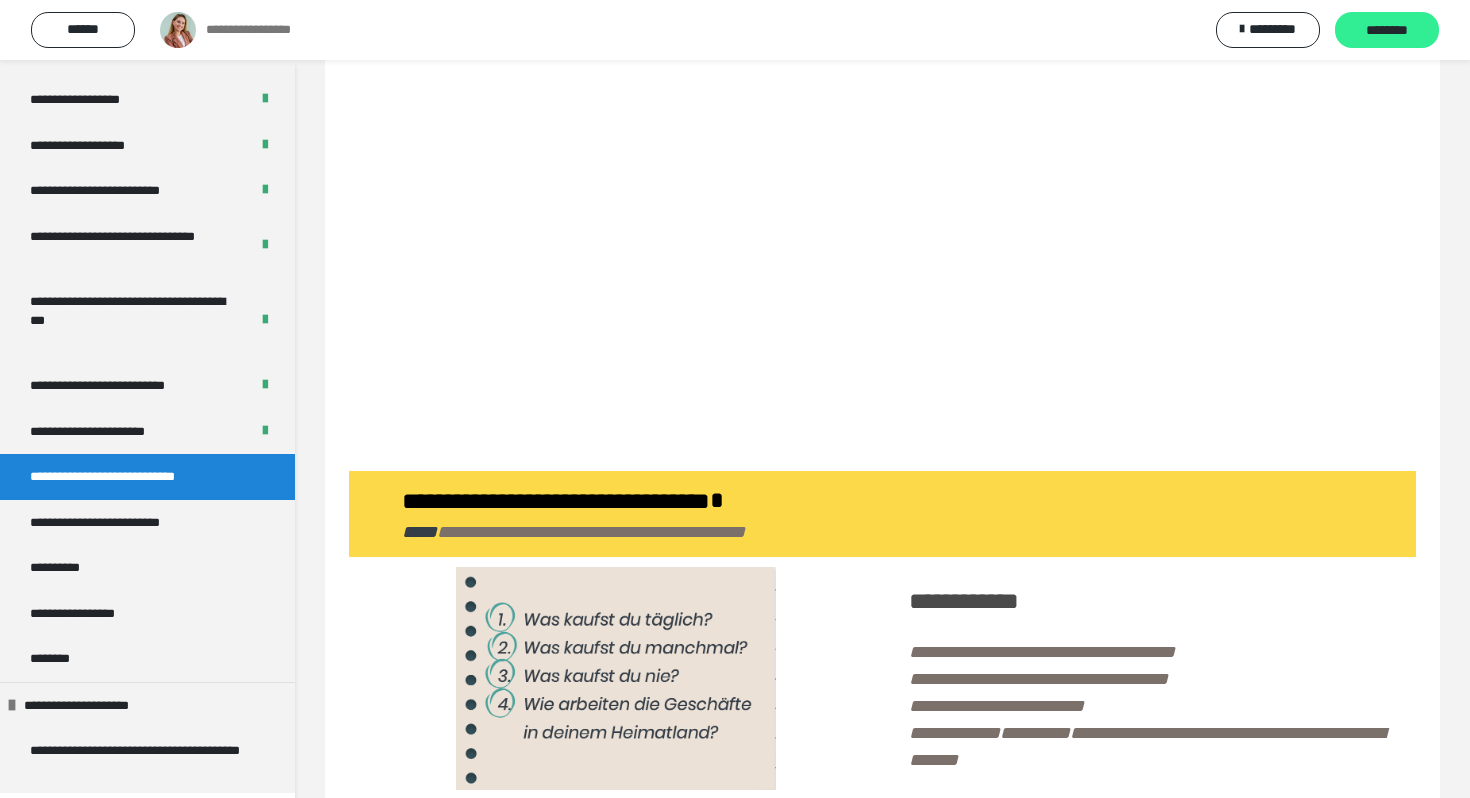 click on "********" at bounding box center [1387, 31] 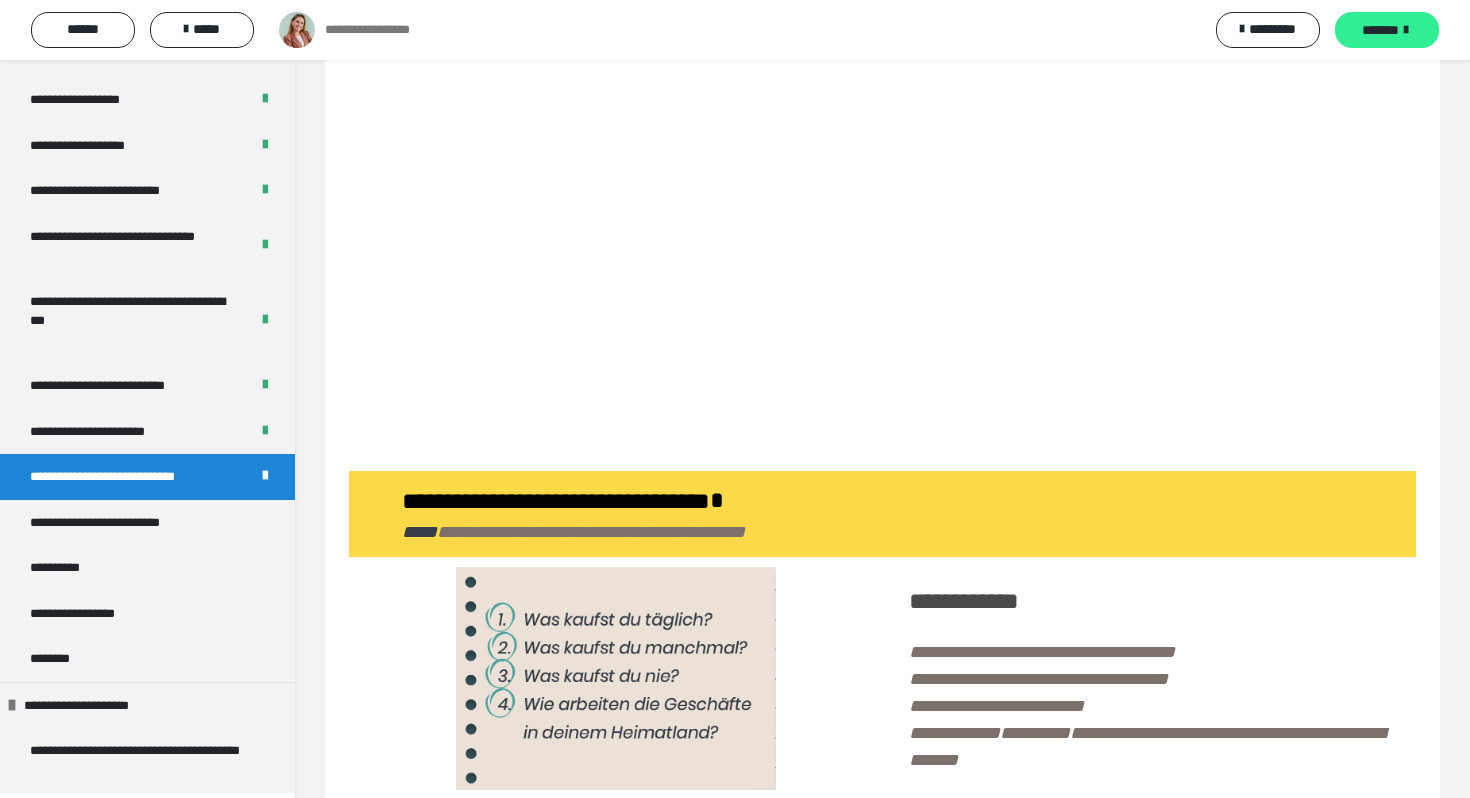 click on "*******" at bounding box center (1380, 30) 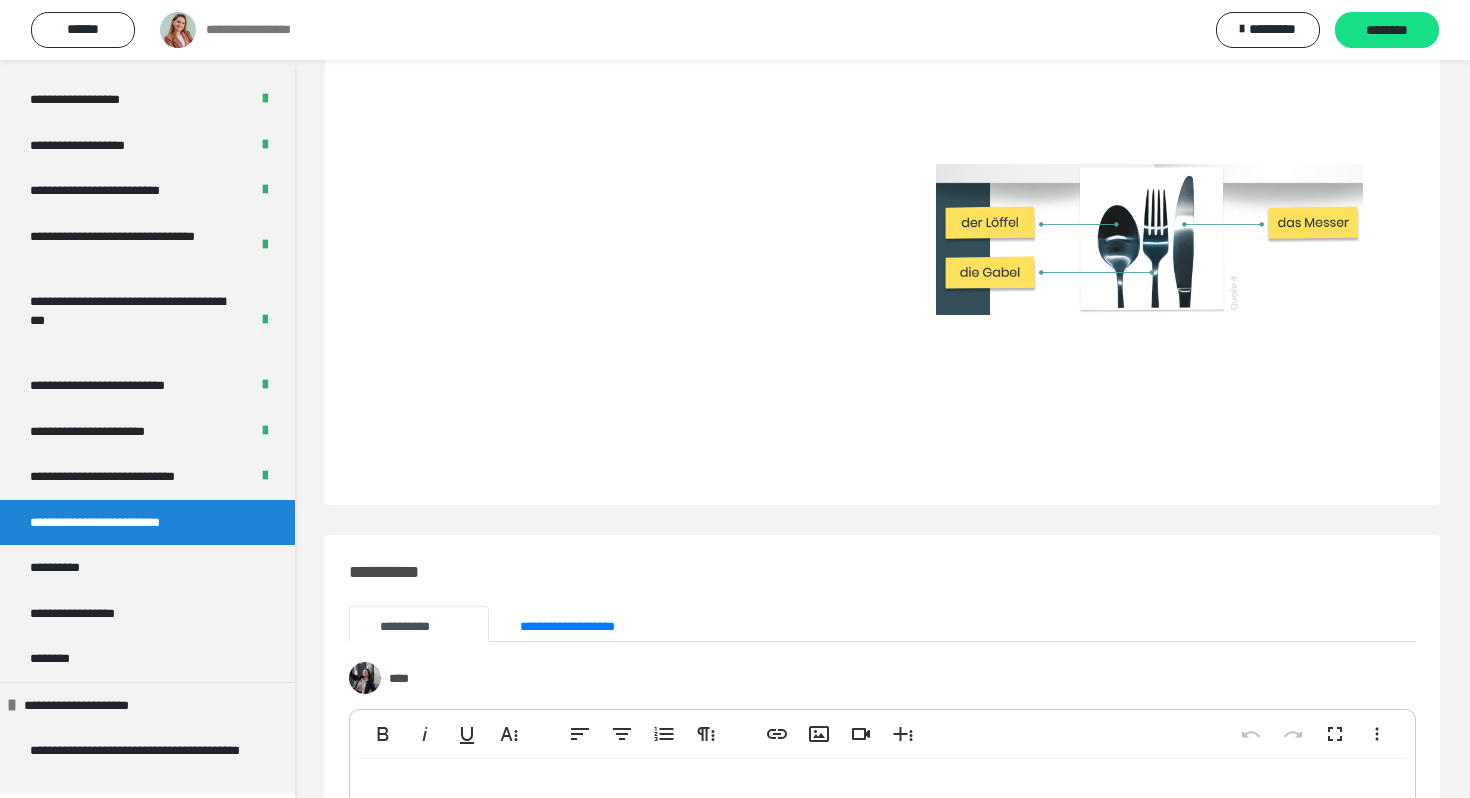 scroll, scrollTop: 2398, scrollLeft: 0, axis: vertical 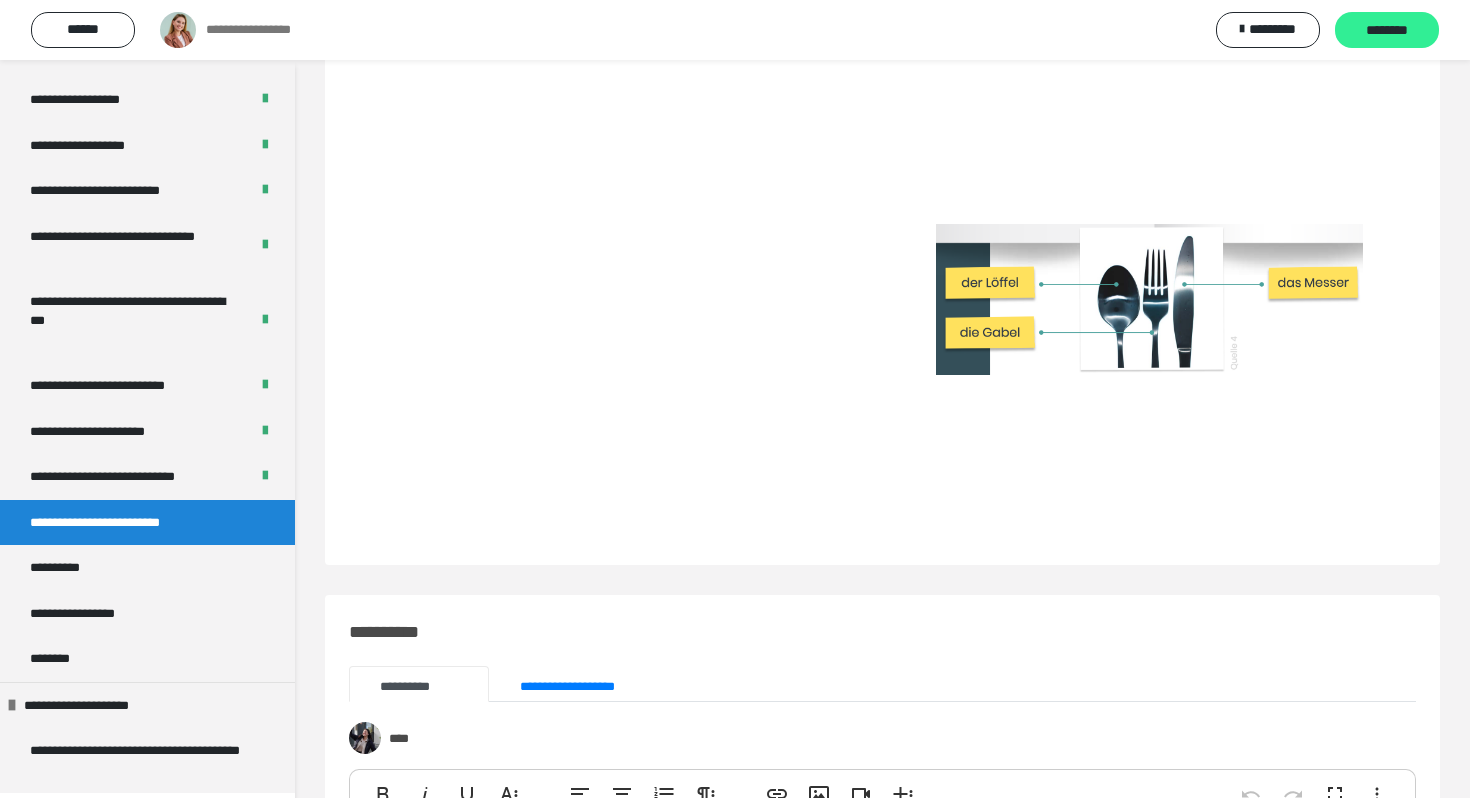 click on "********" at bounding box center (1387, 31) 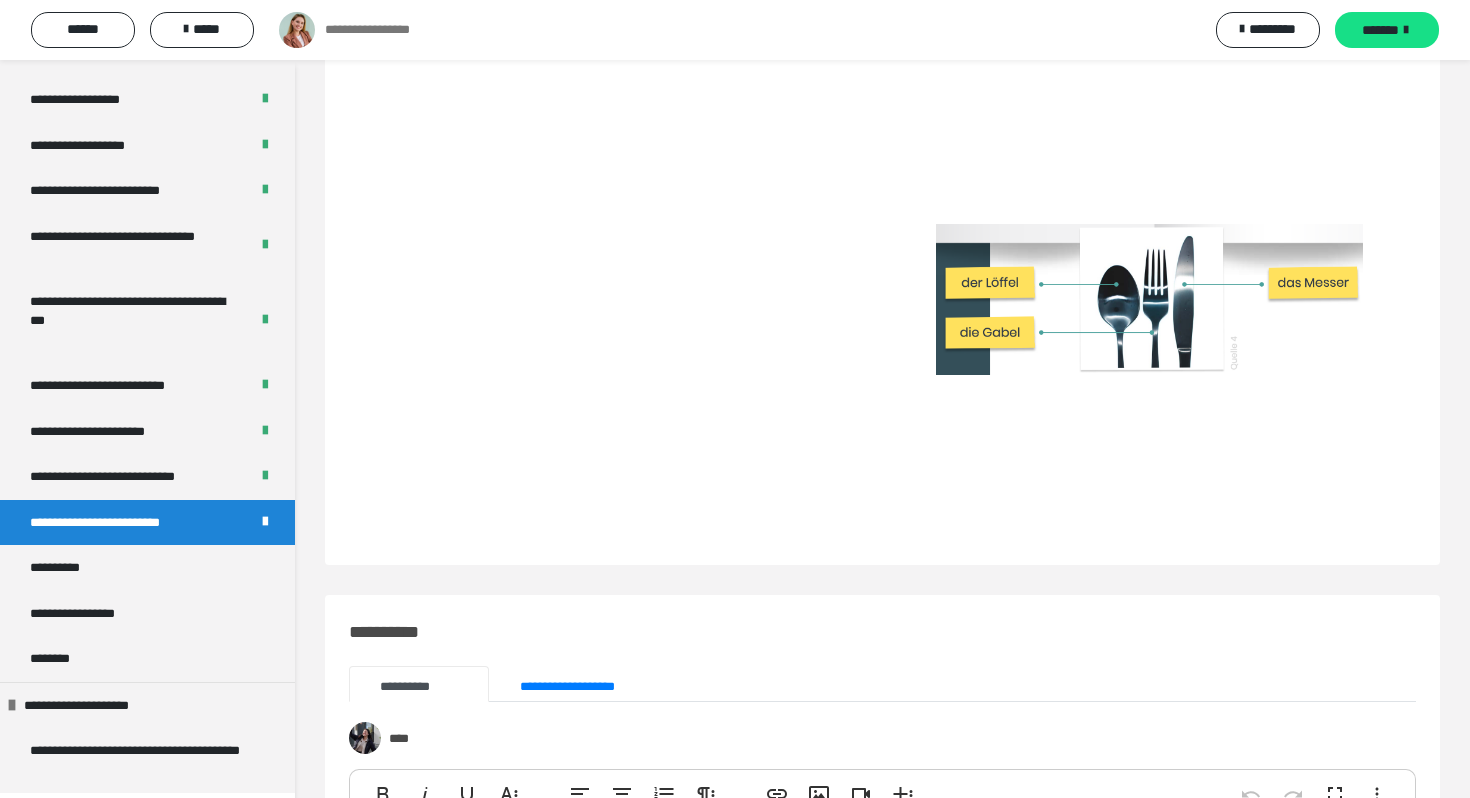 click on "*******" at bounding box center [1380, 30] 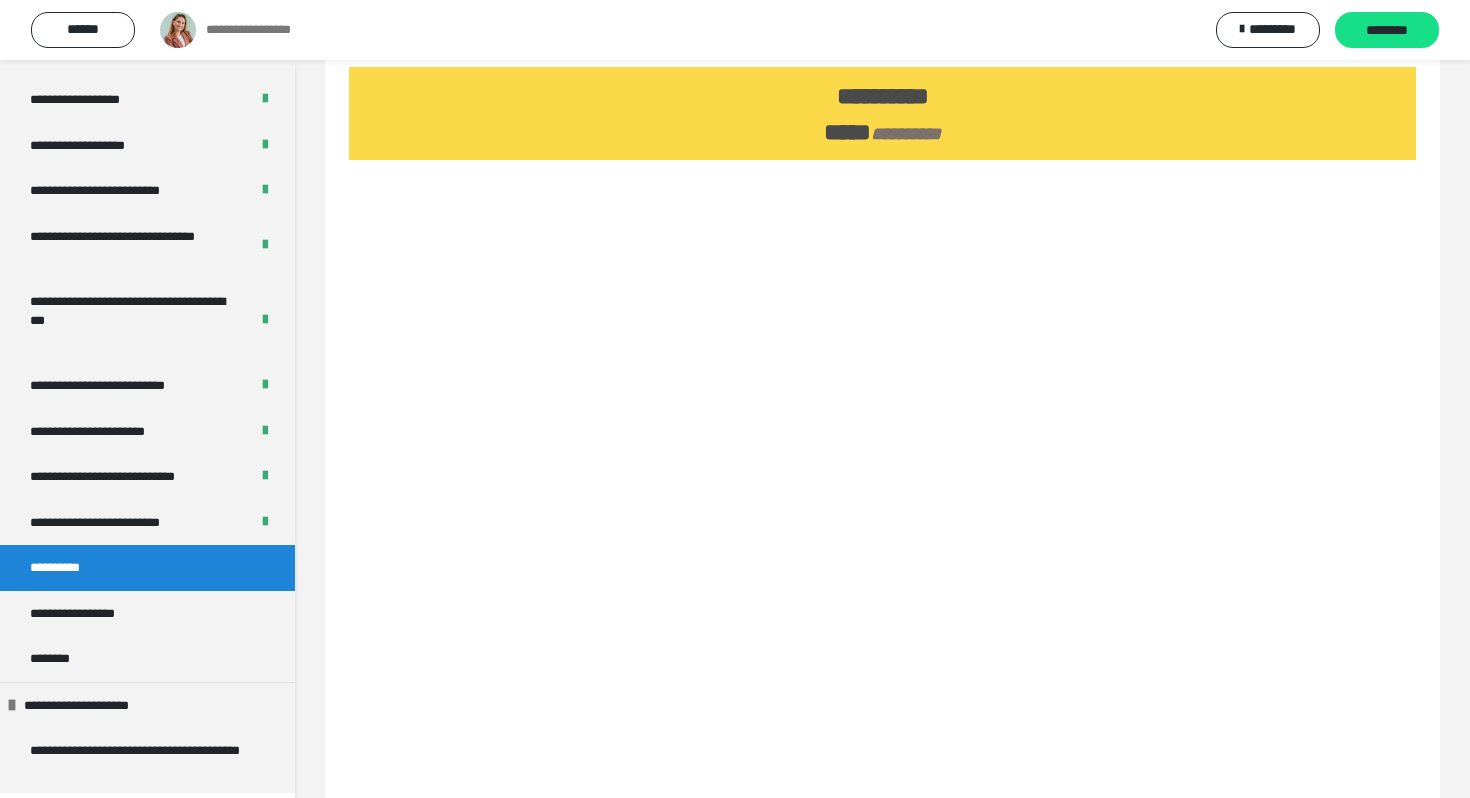 scroll, scrollTop: 93, scrollLeft: 0, axis: vertical 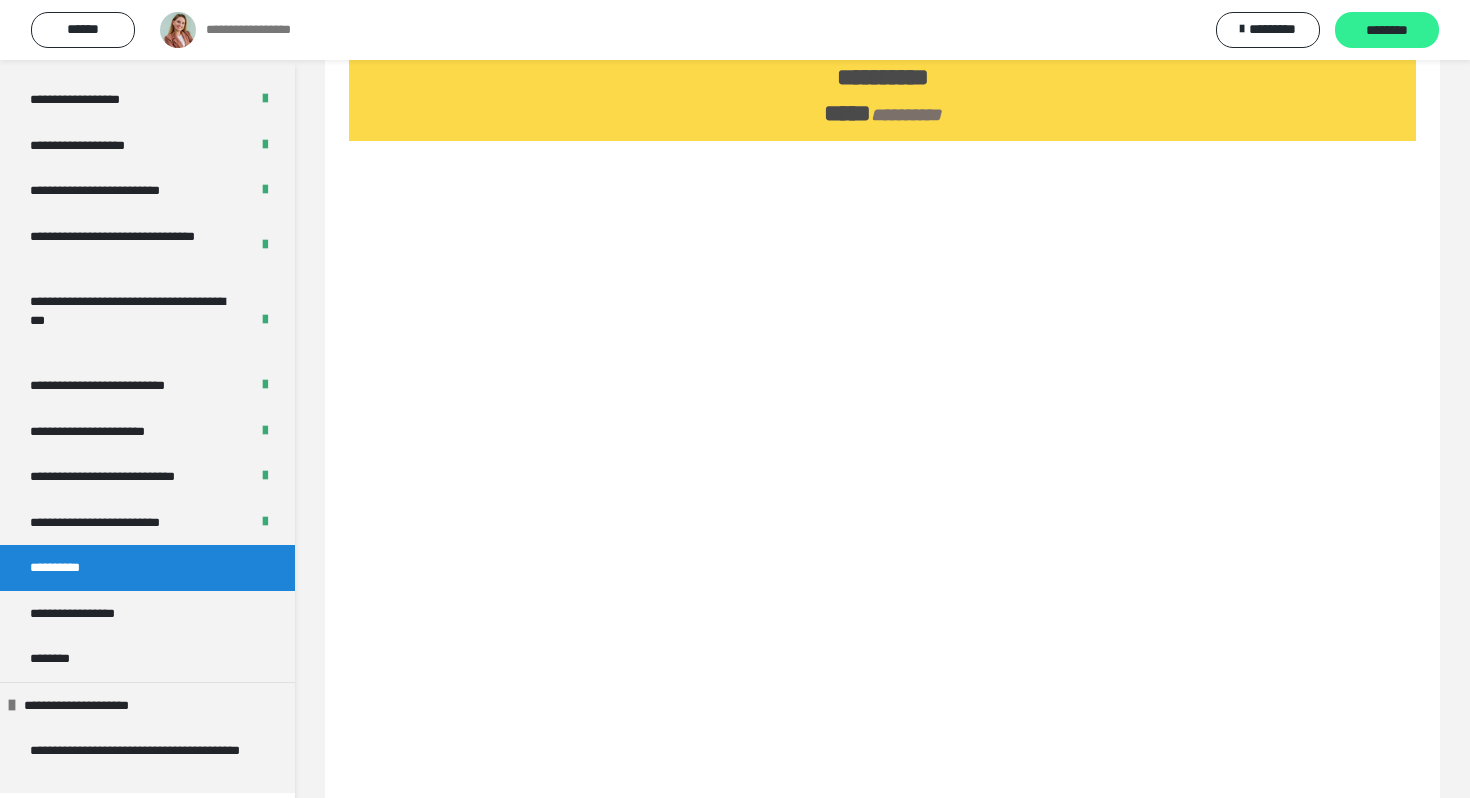 click on "********" at bounding box center [1387, 31] 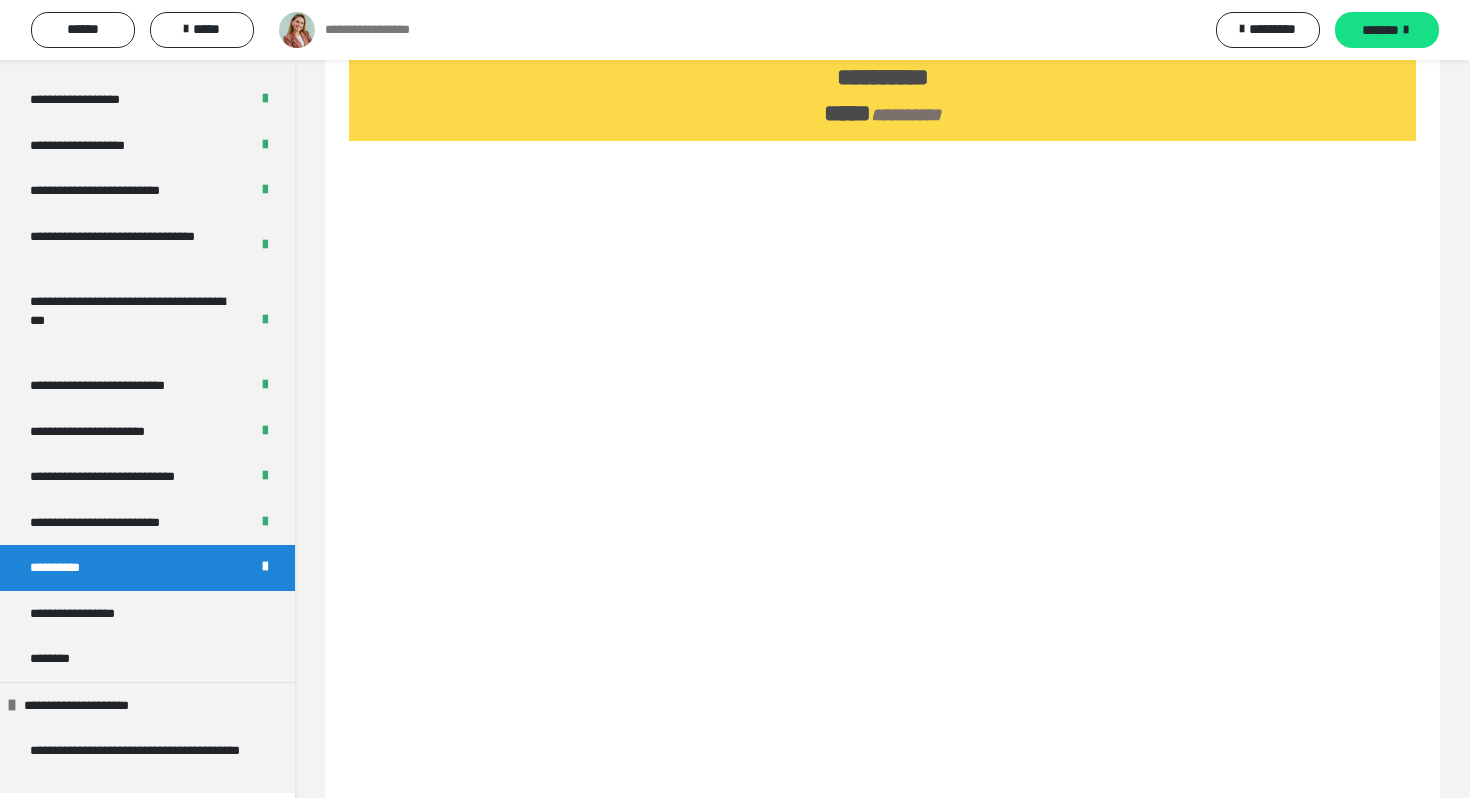click on "*******" at bounding box center [1387, 30] 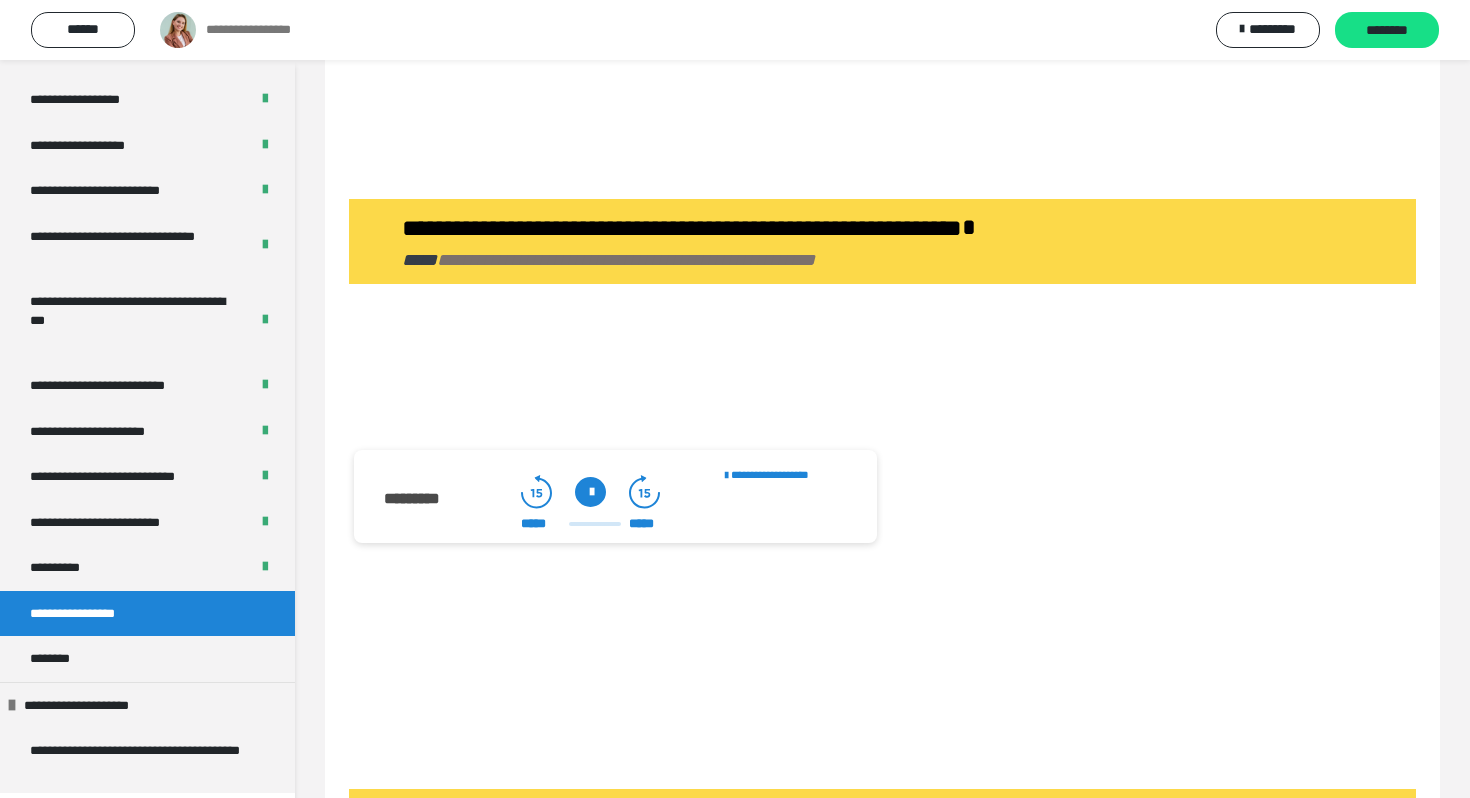 scroll, scrollTop: 4102, scrollLeft: 0, axis: vertical 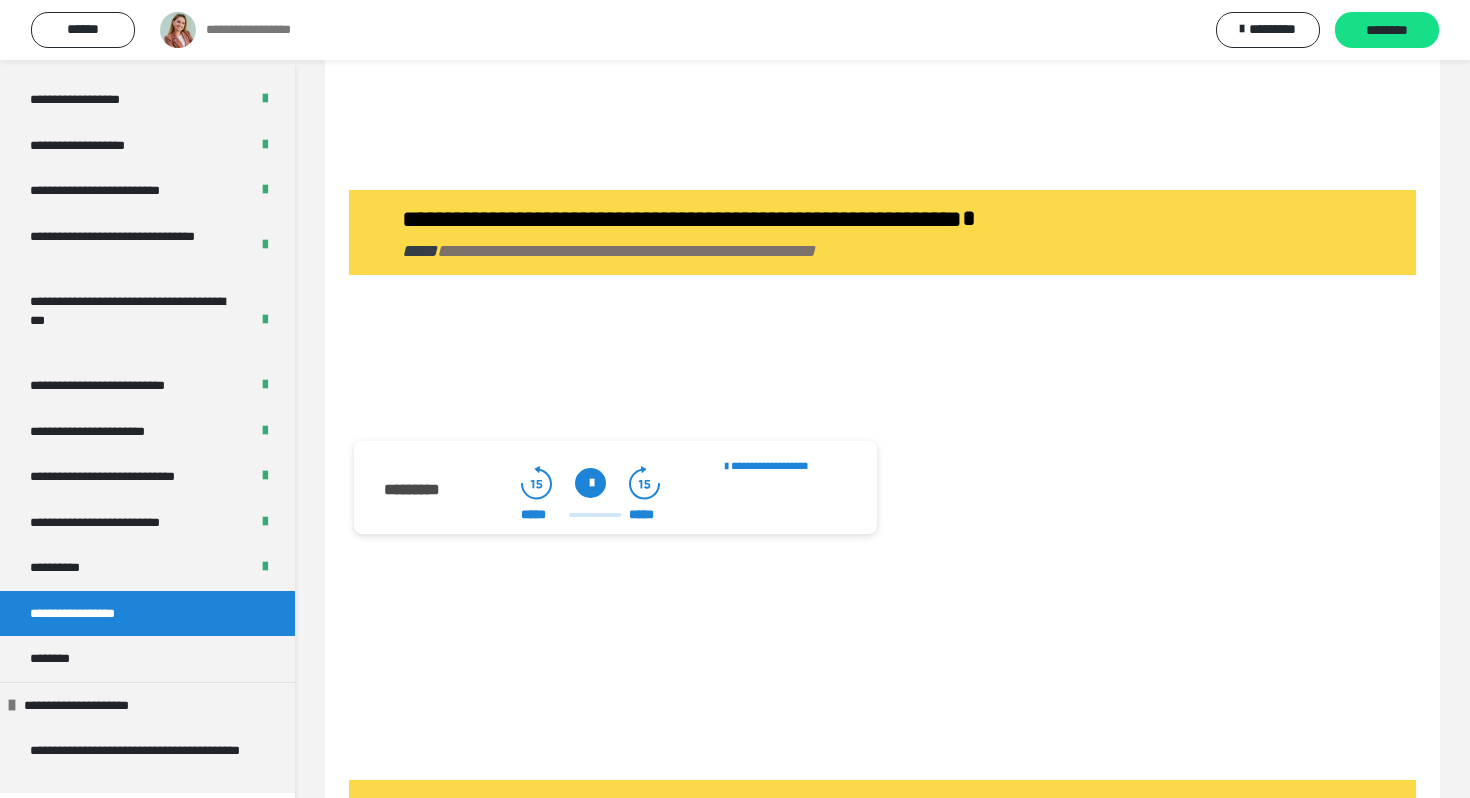 click at bounding box center (590, 483) 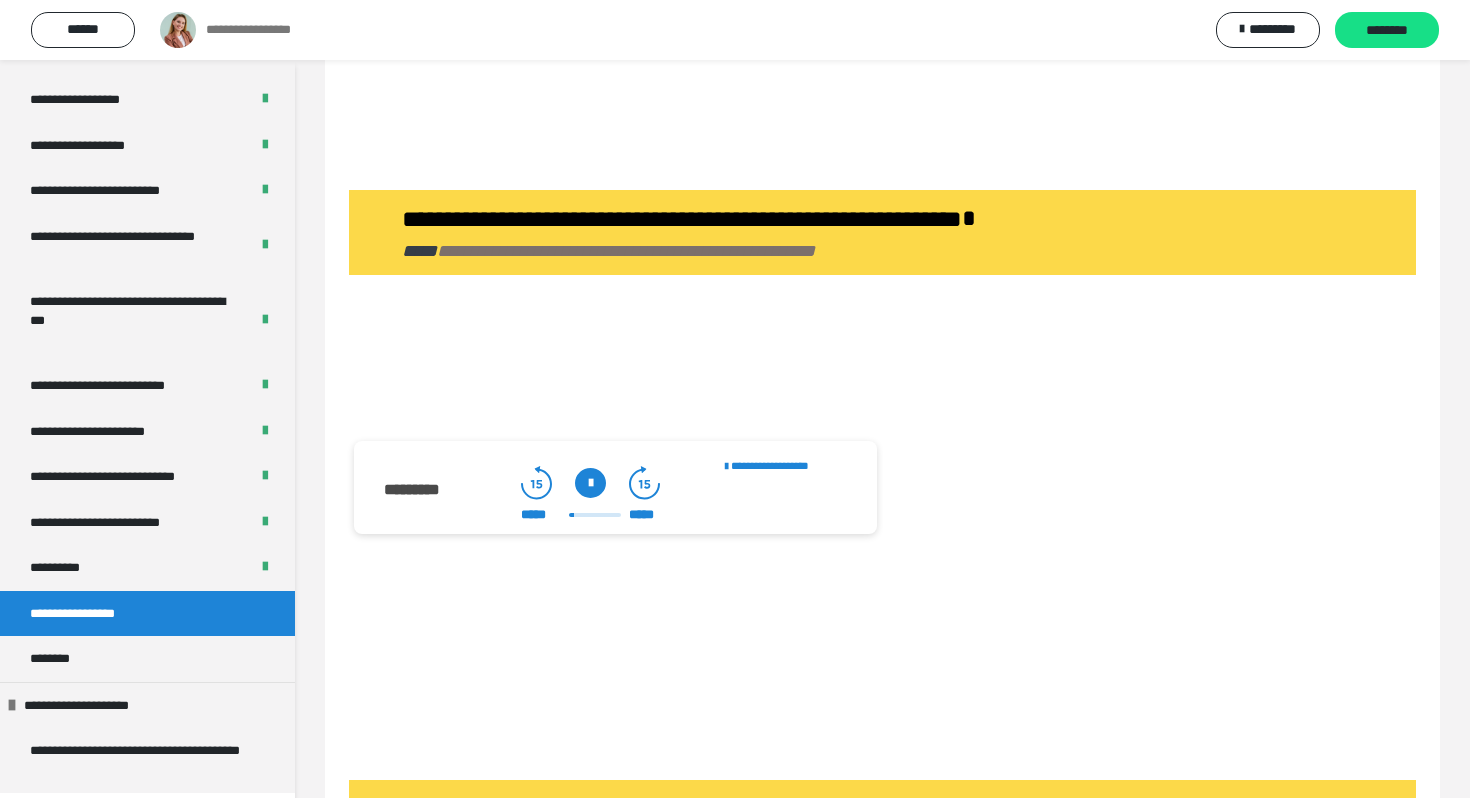 click 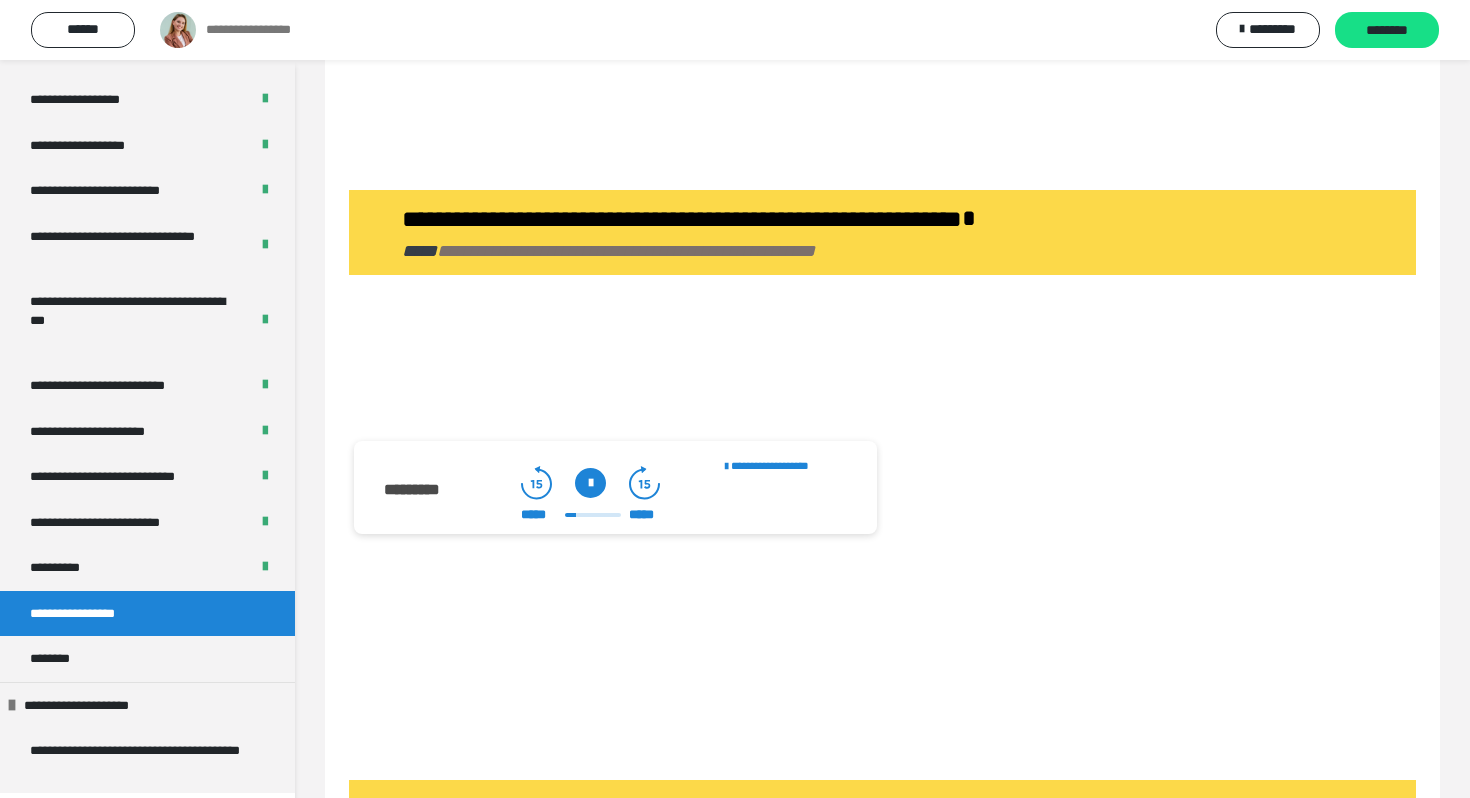 click at bounding box center (590, 483) 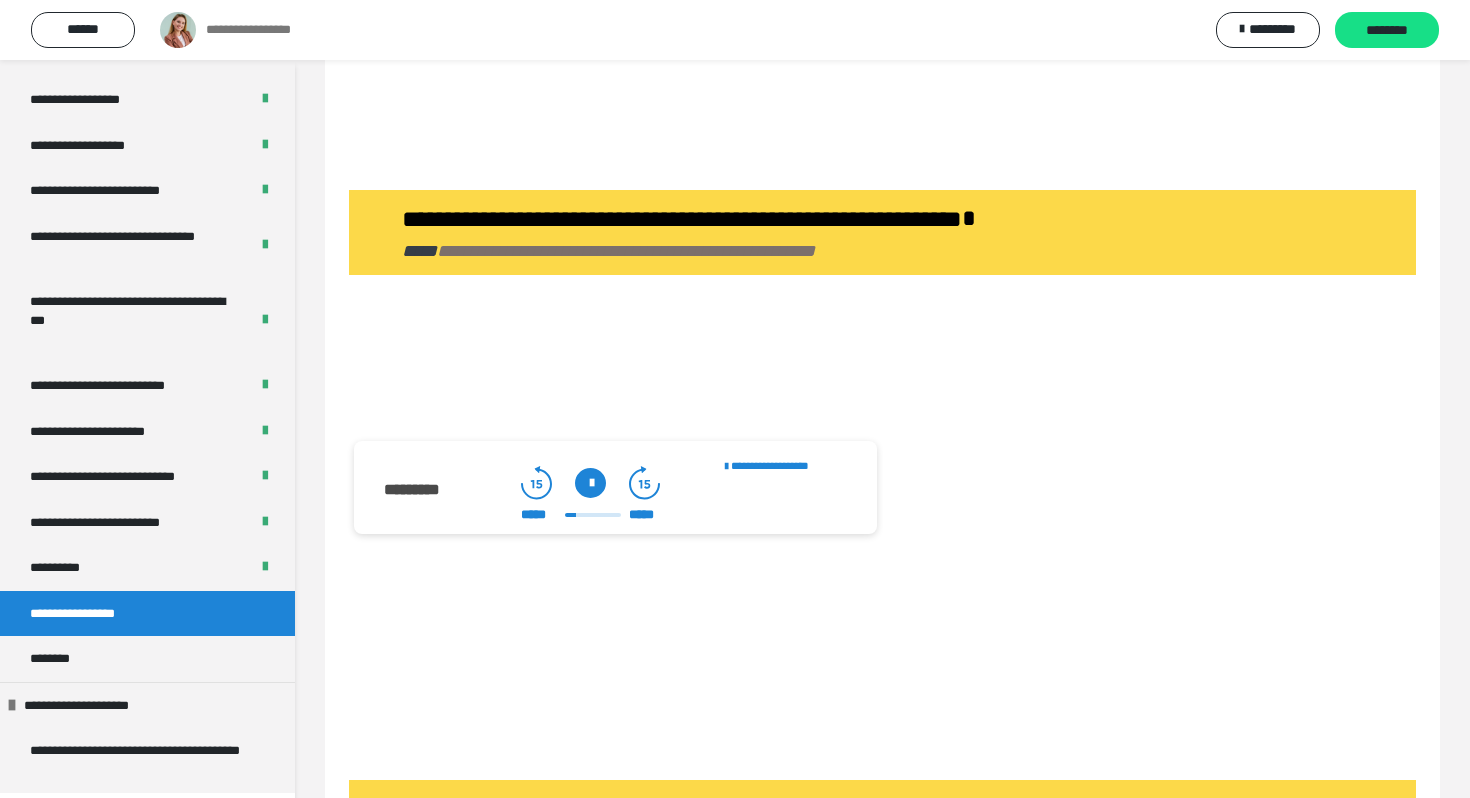 click at bounding box center (590, 483) 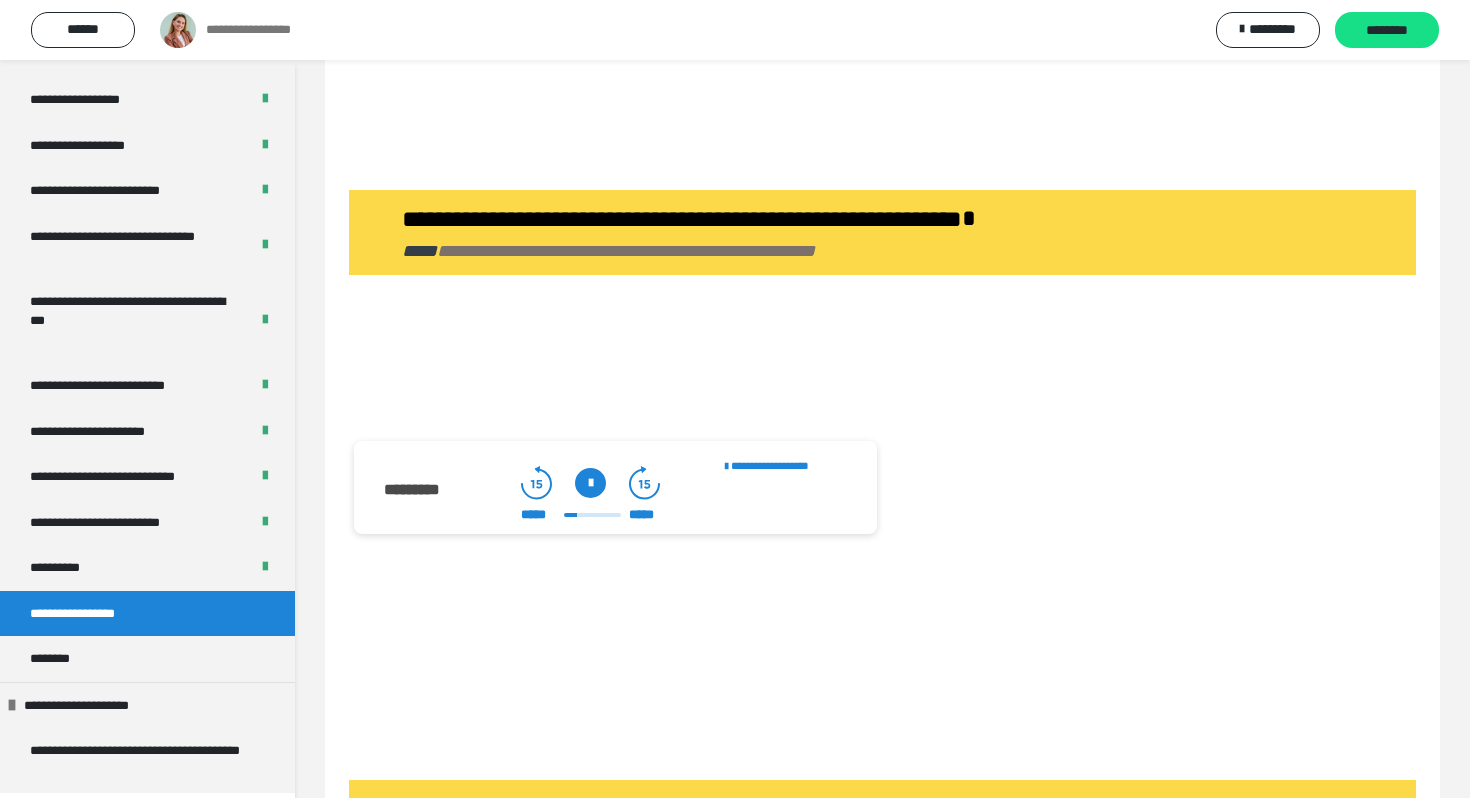 click at bounding box center [590, 483] 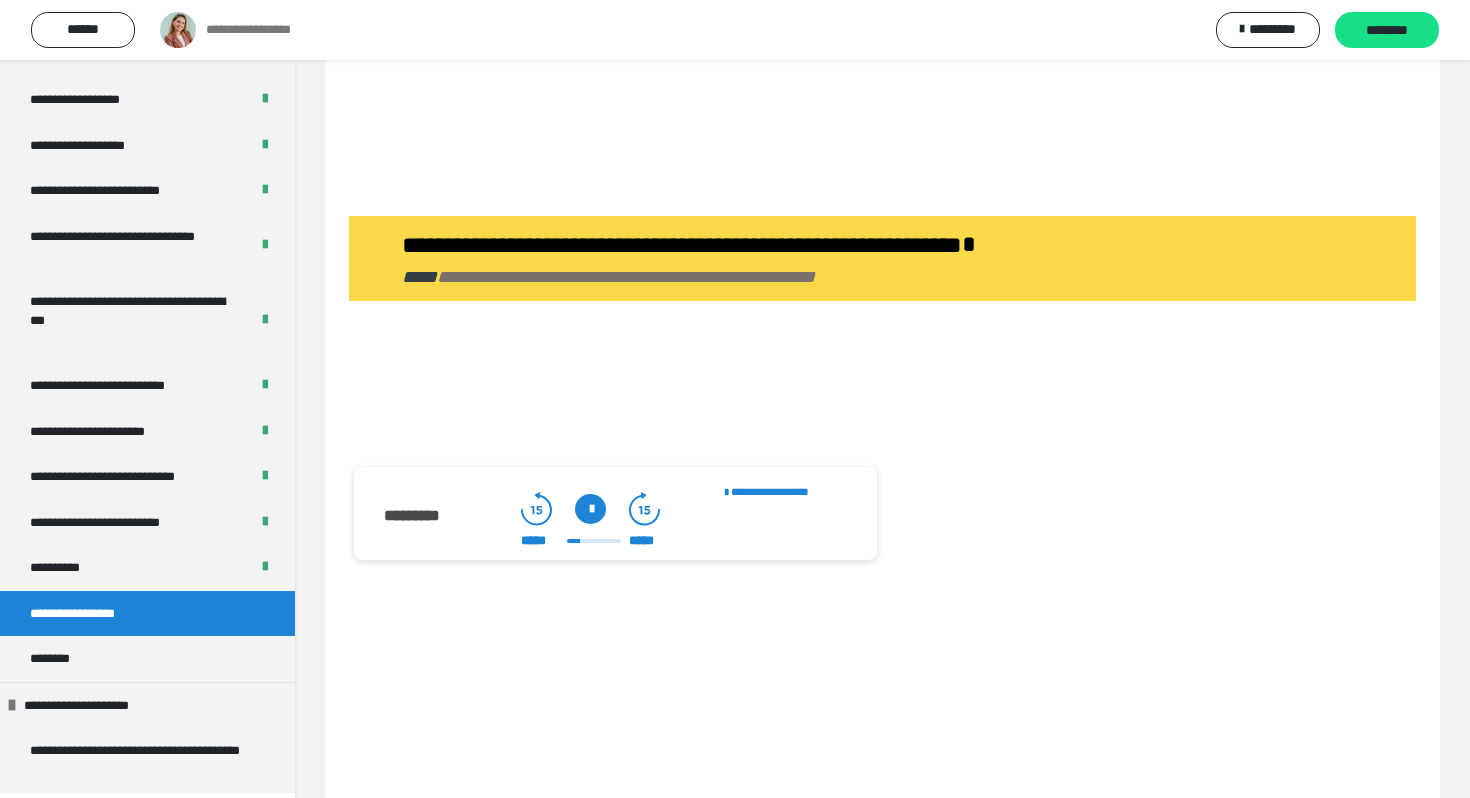 scroll, scrollTop: 4070, scrollLeft: 0, axis: vertical 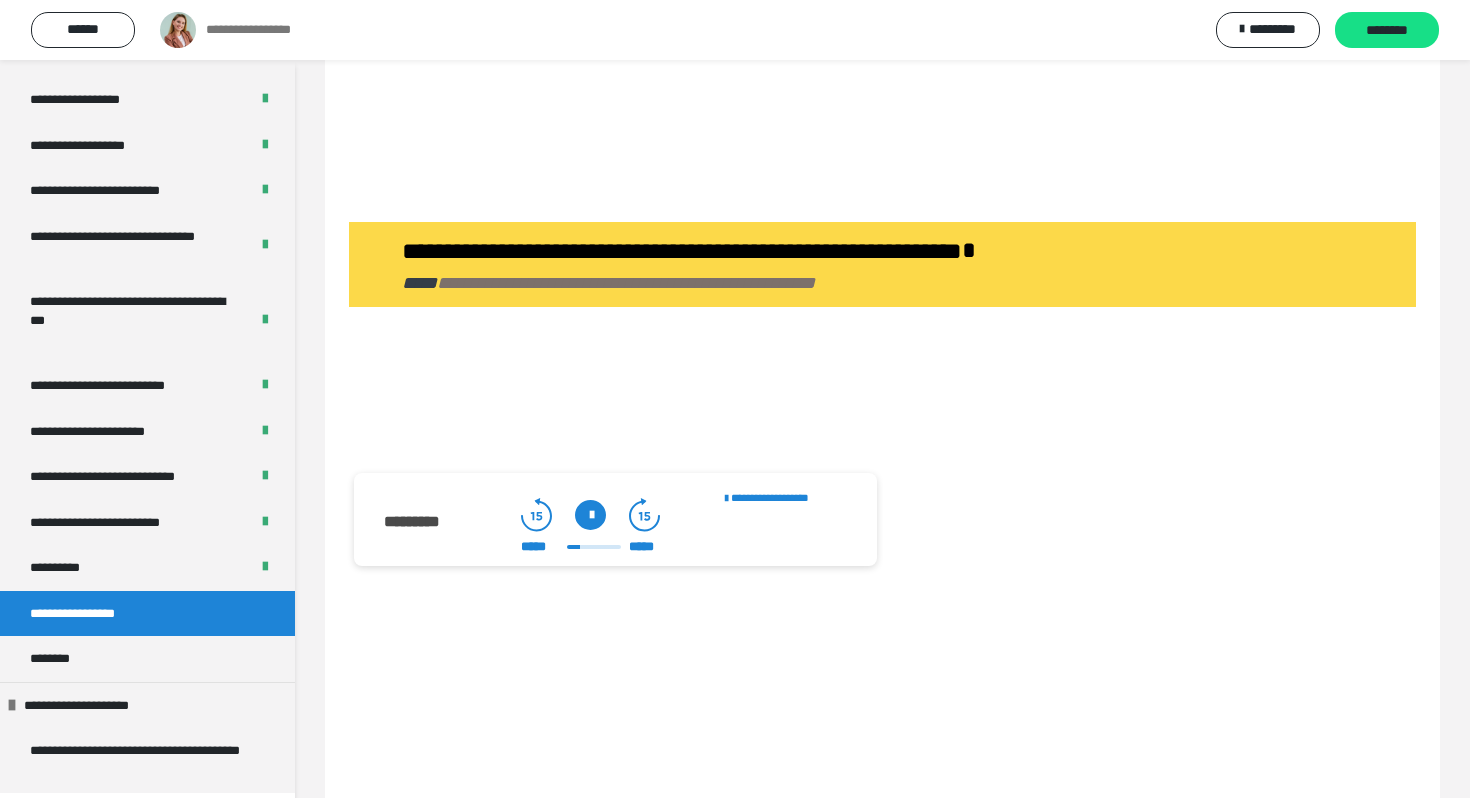 click at bounding box center (590, 515) 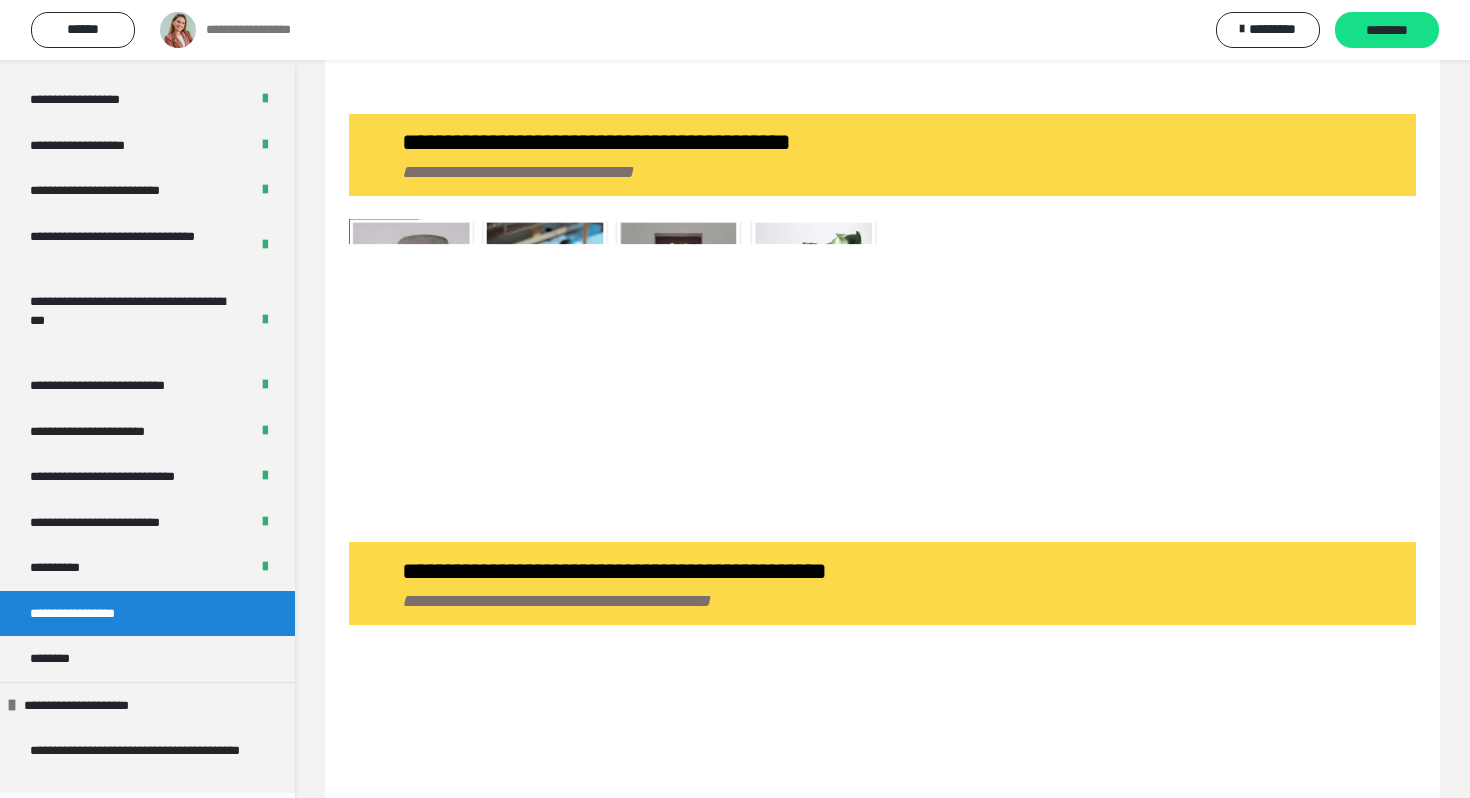 scroll, scrollTop: 2986, scrollLeft: 0, axis: vertical 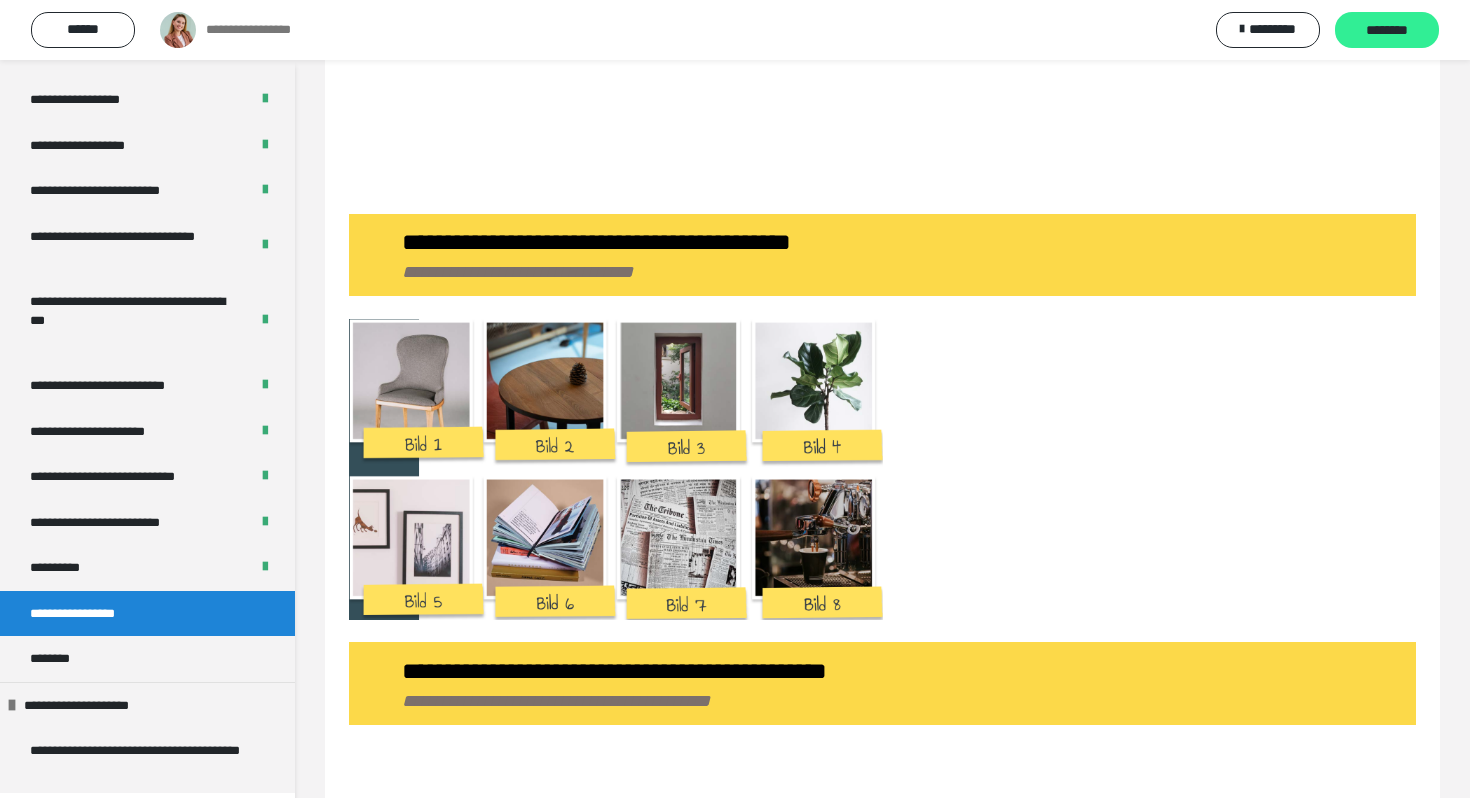 click on "********" at bounding box center [1387, 31] 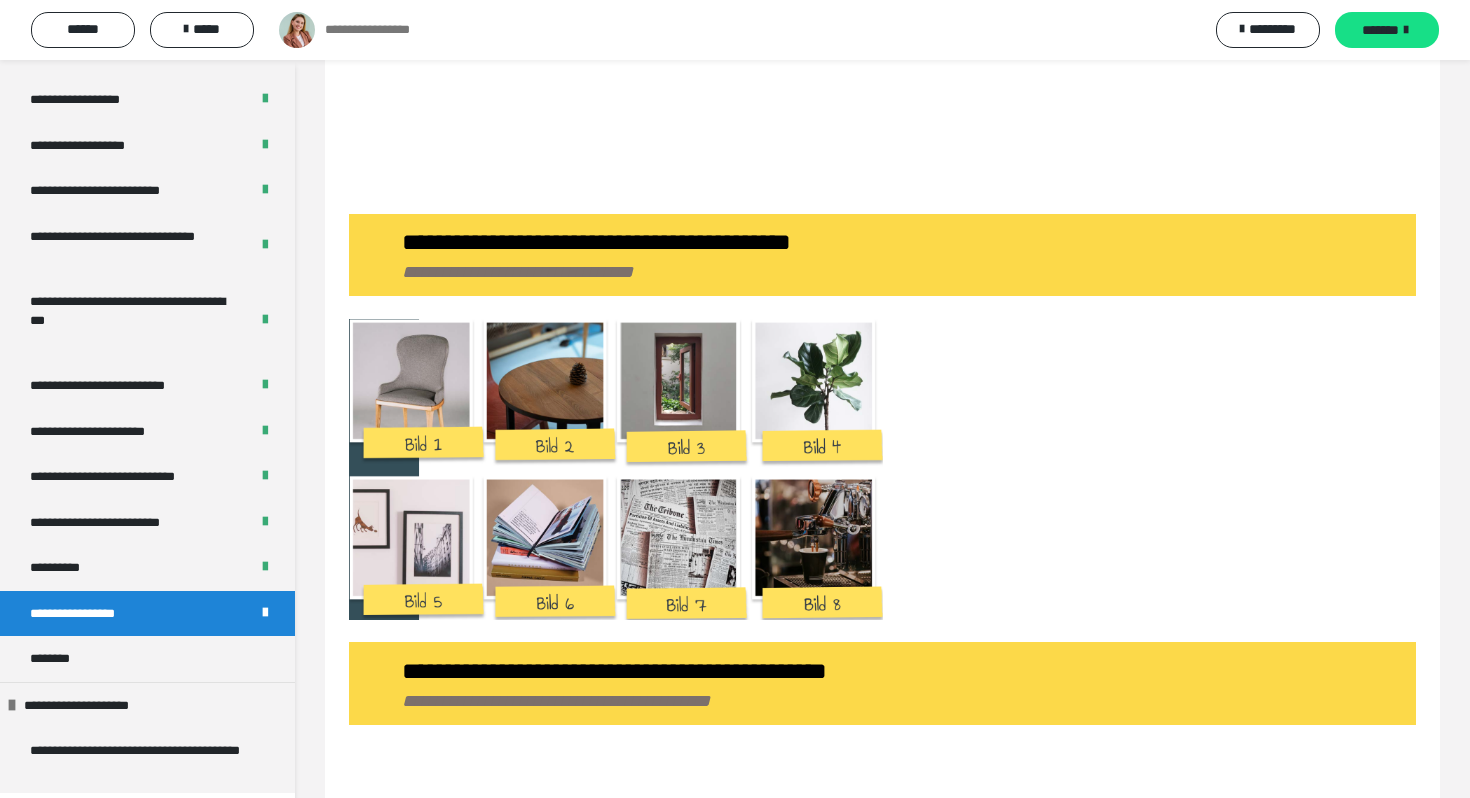 click on "*******" at bounding box center (1380, 30) 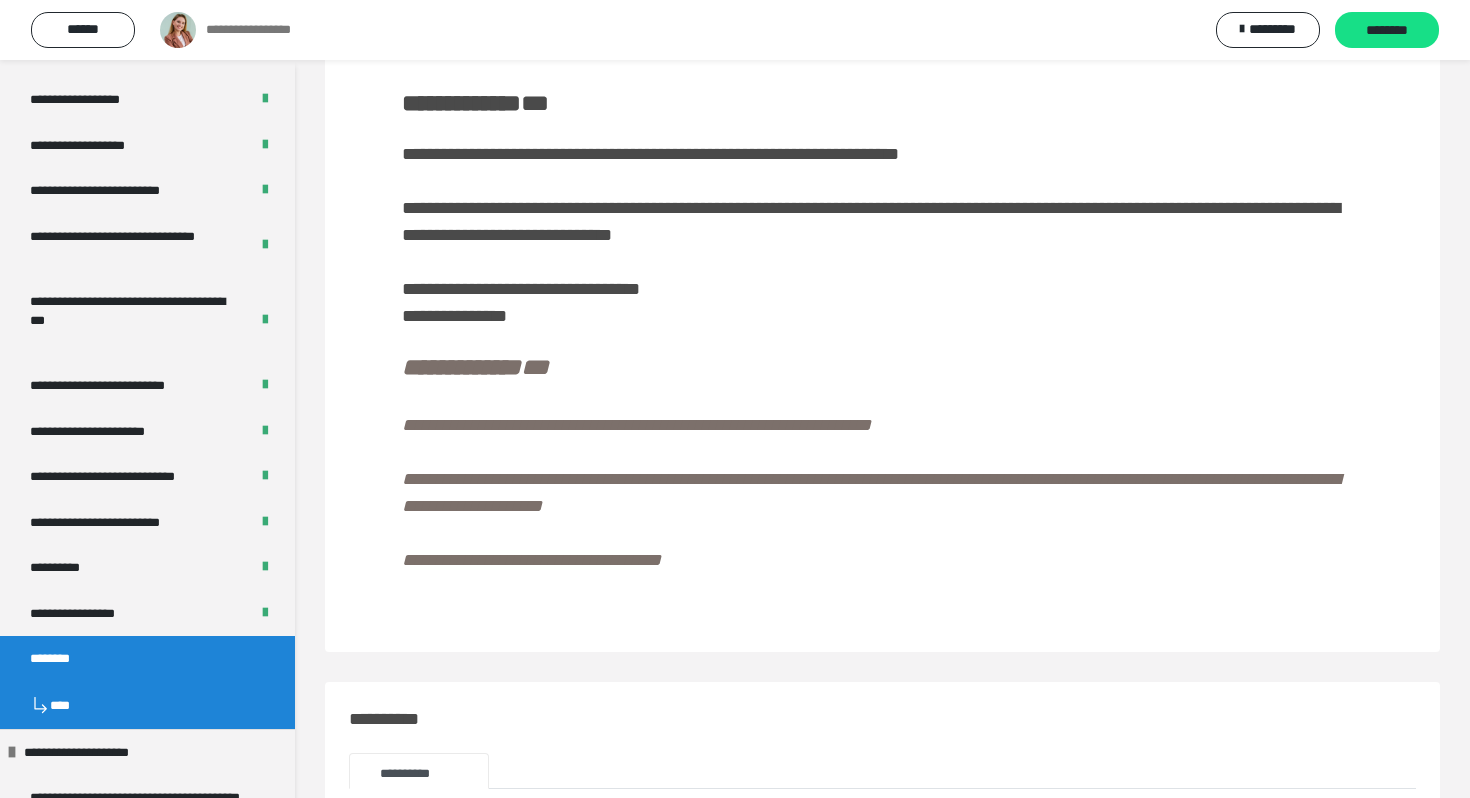 scroll, scrollTop: 0, scrollLeft: 0, axis: both 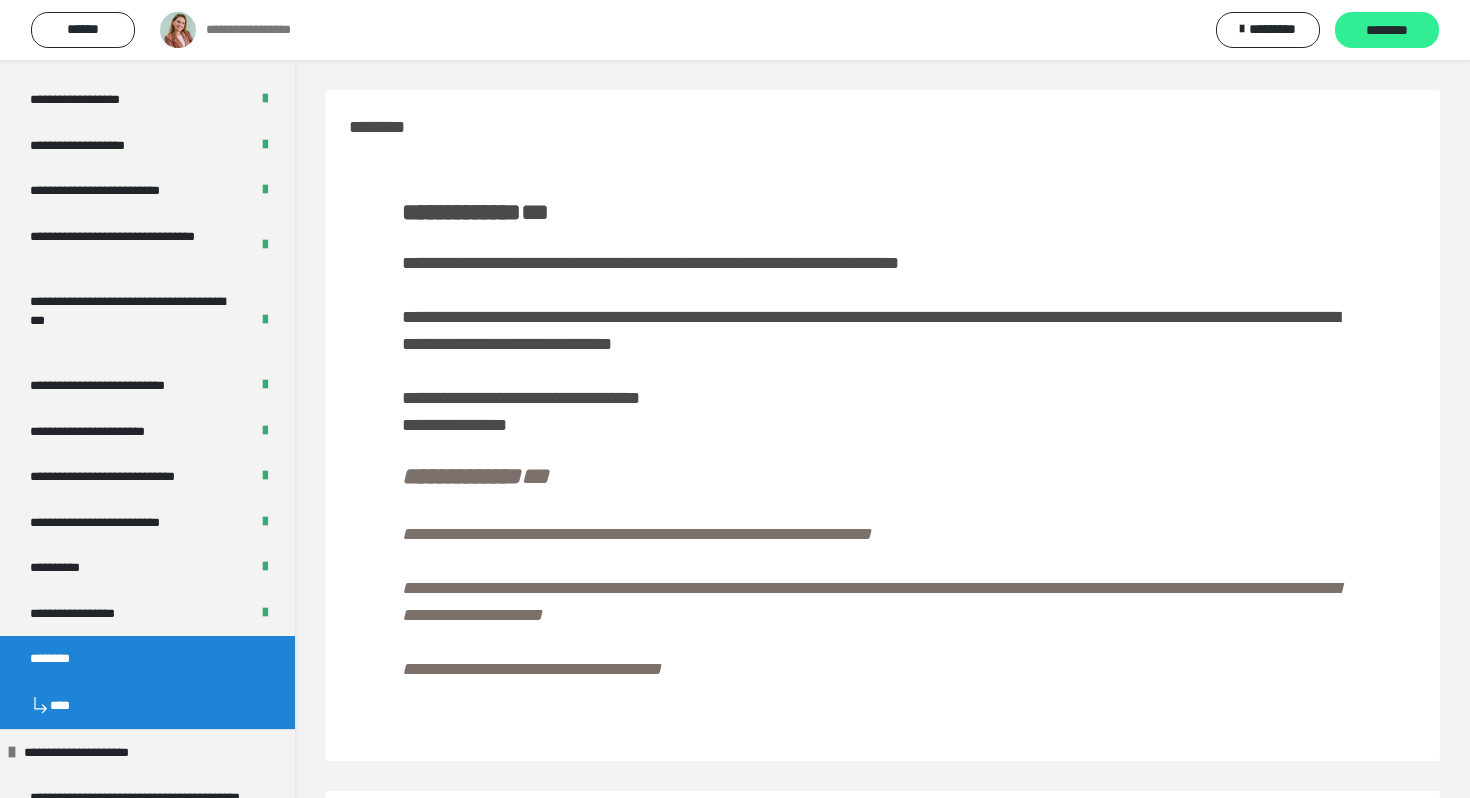 click on "********" at bounding box center [1387, 31] 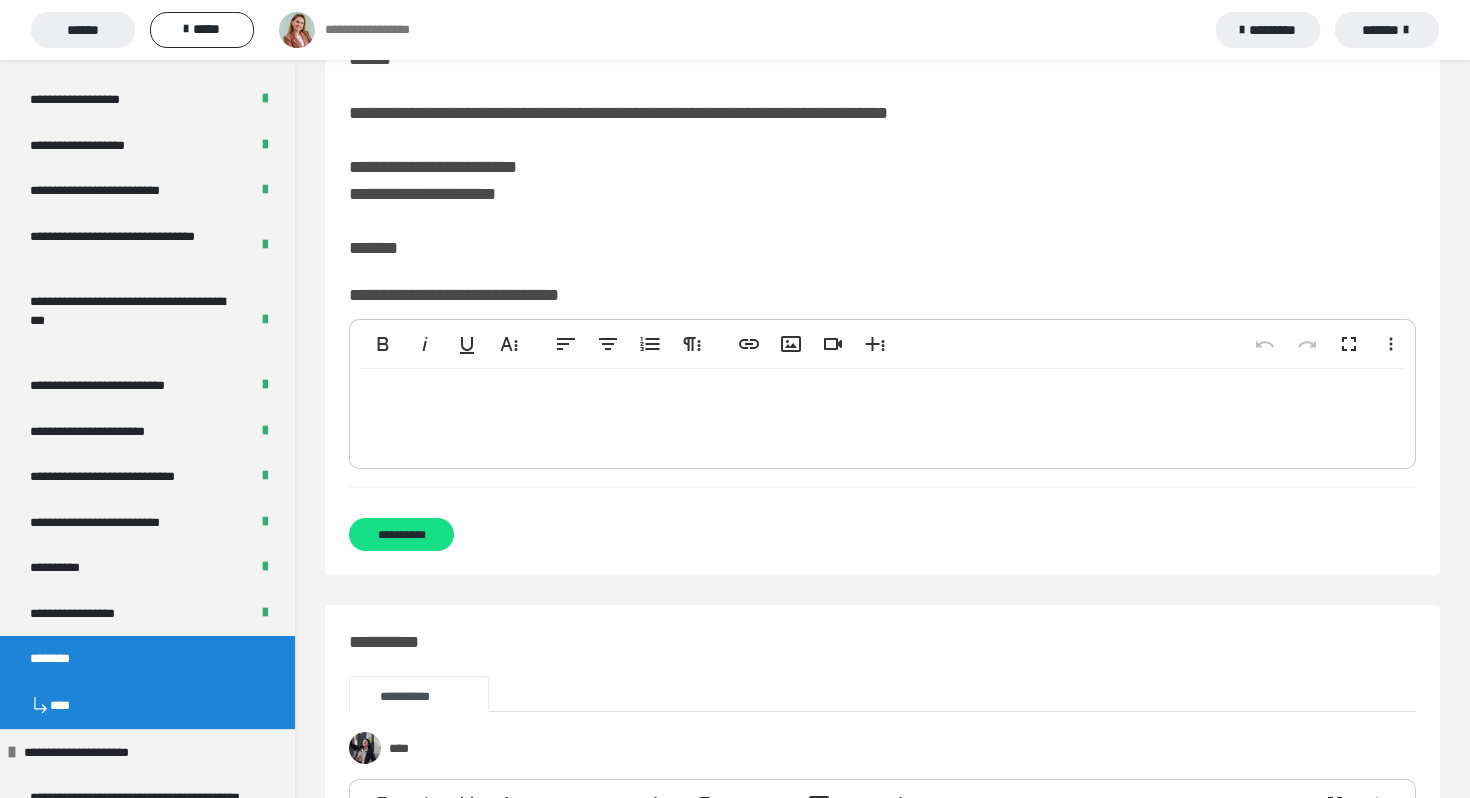 scroll, scrollTop: 0, scrollLeft: 0, axis: both 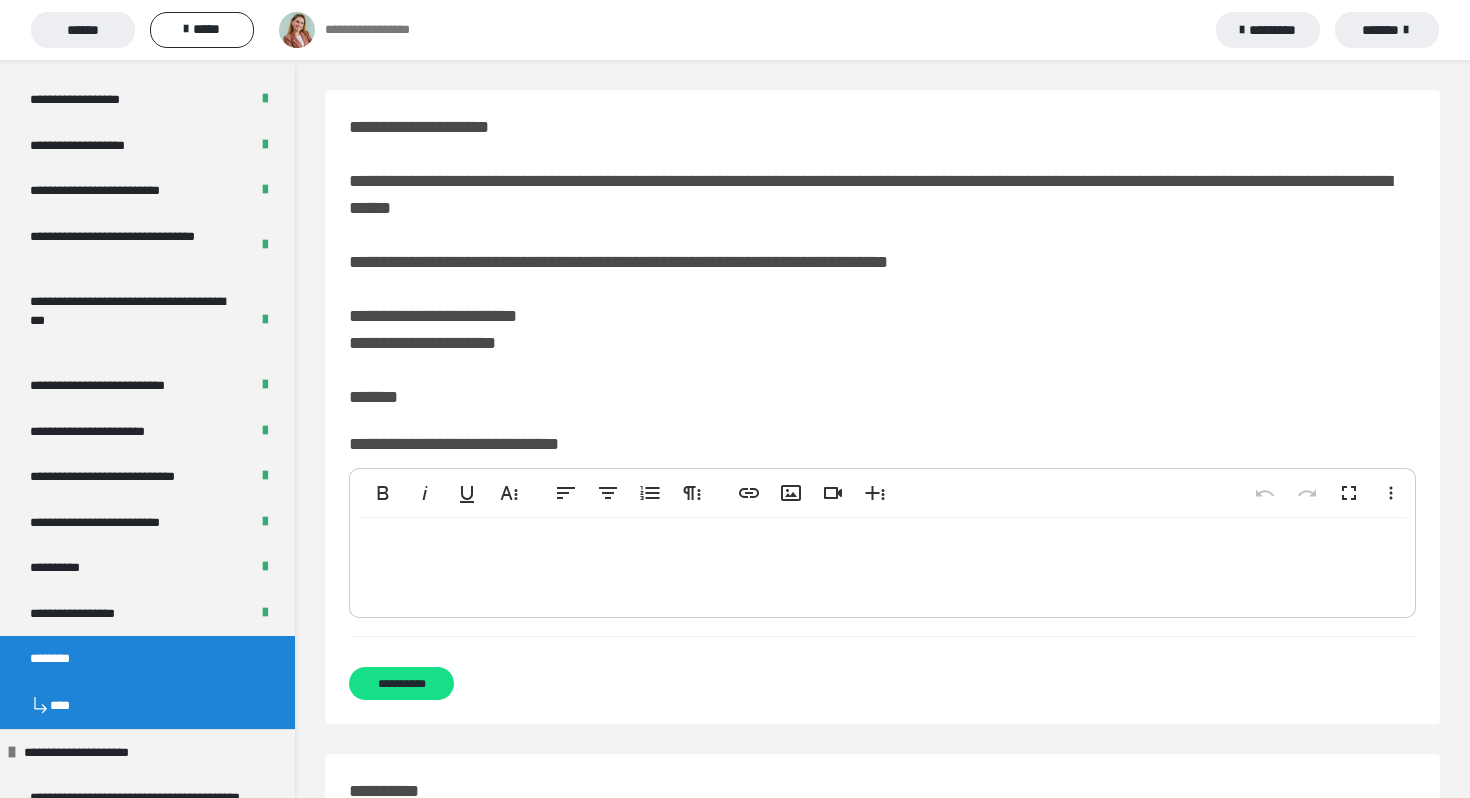 click at bounding box center [882, 563] 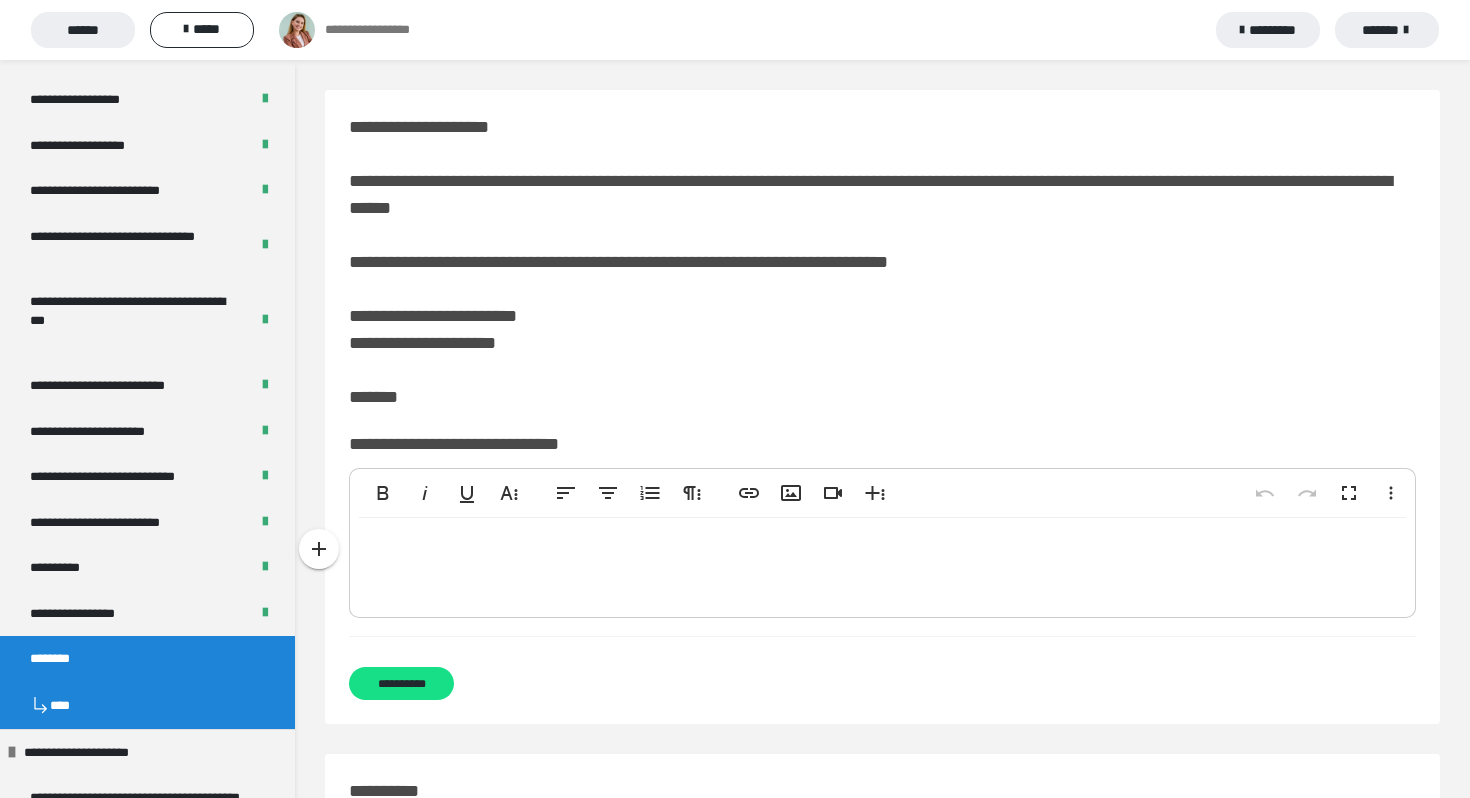 type 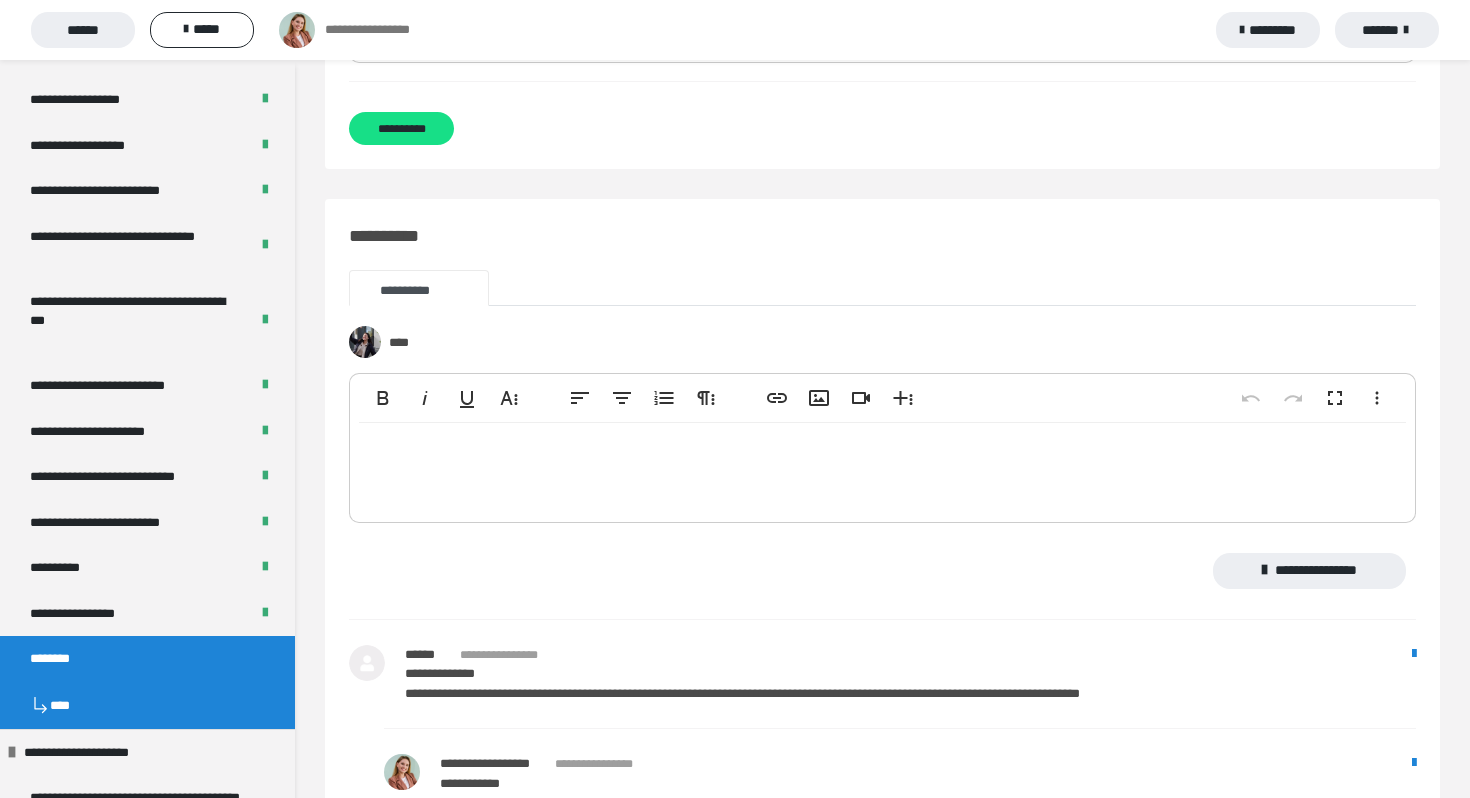 scroll, scrollTop: 0, scrollLeft: 0, axis: both 